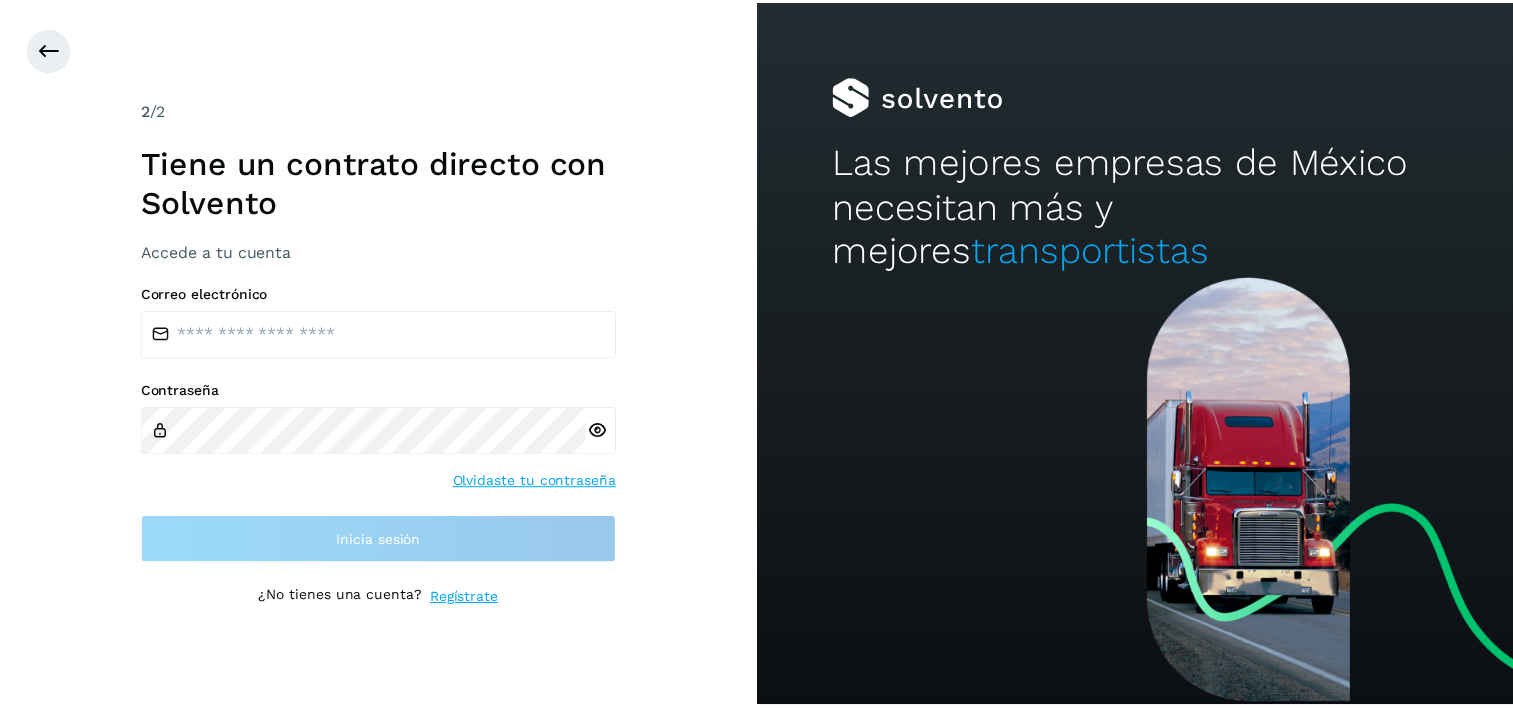 scroll, scrollTop: 0, scrollLeft: 0, axis: both 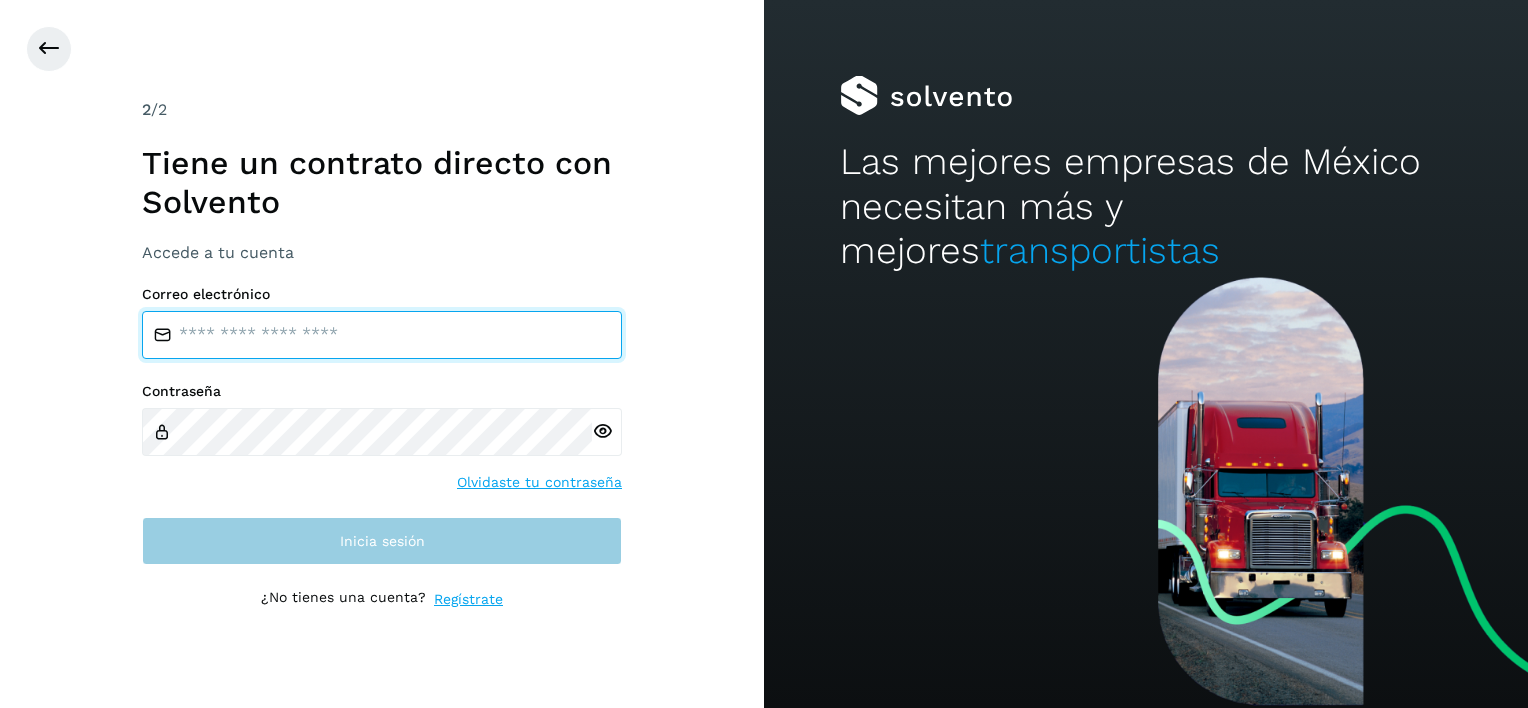 type on "**********" 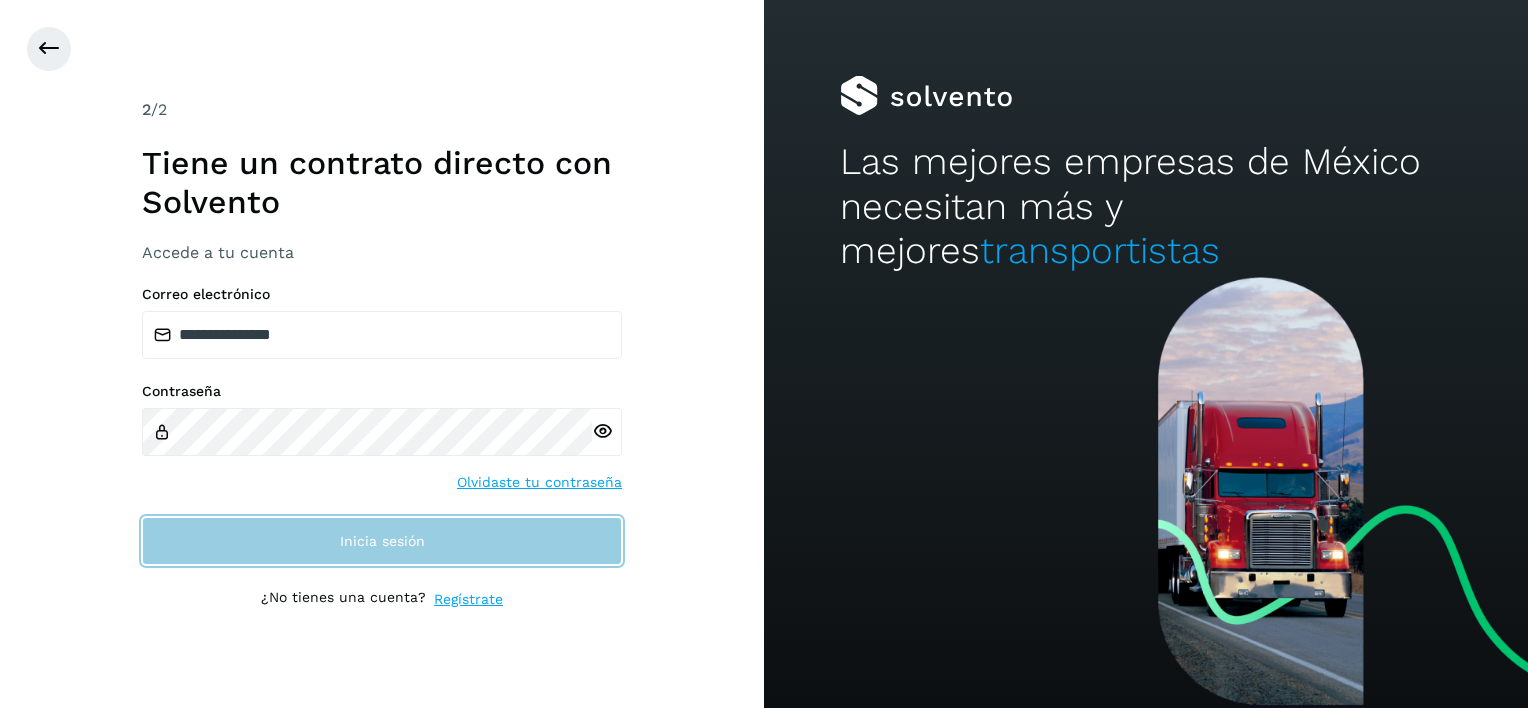 click on "Inicia sesión" 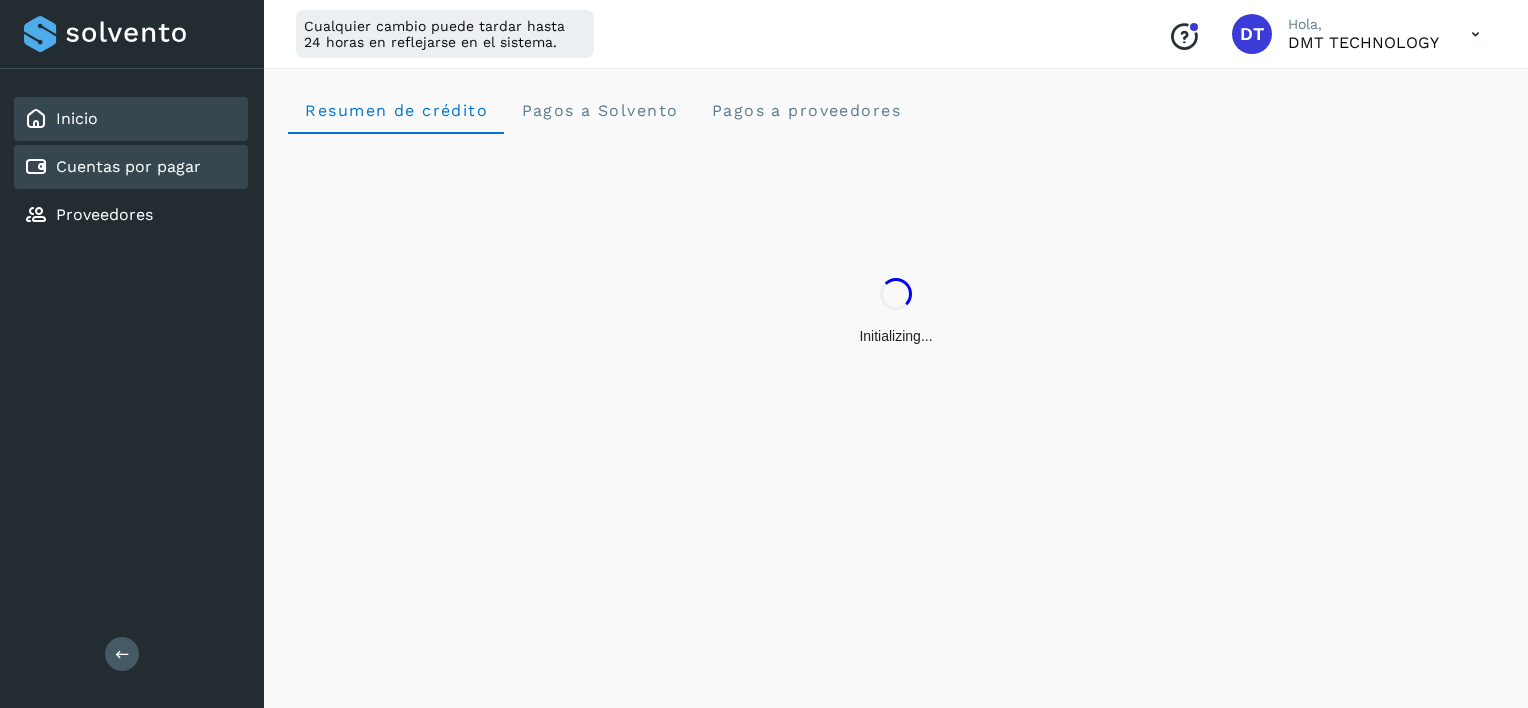 click on "Cuentas por pagar" at bounding box center (128, 166) 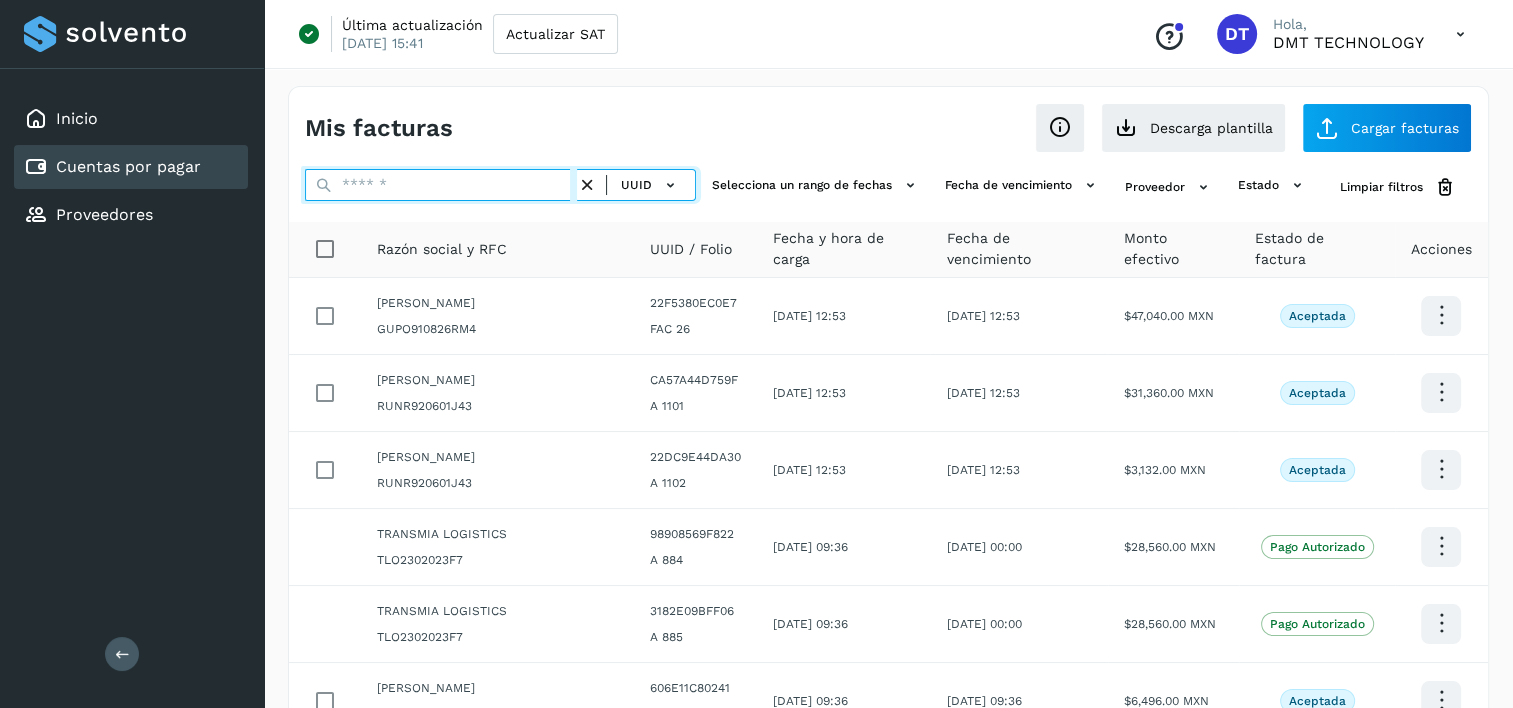 click at bounding box center [441, 185] 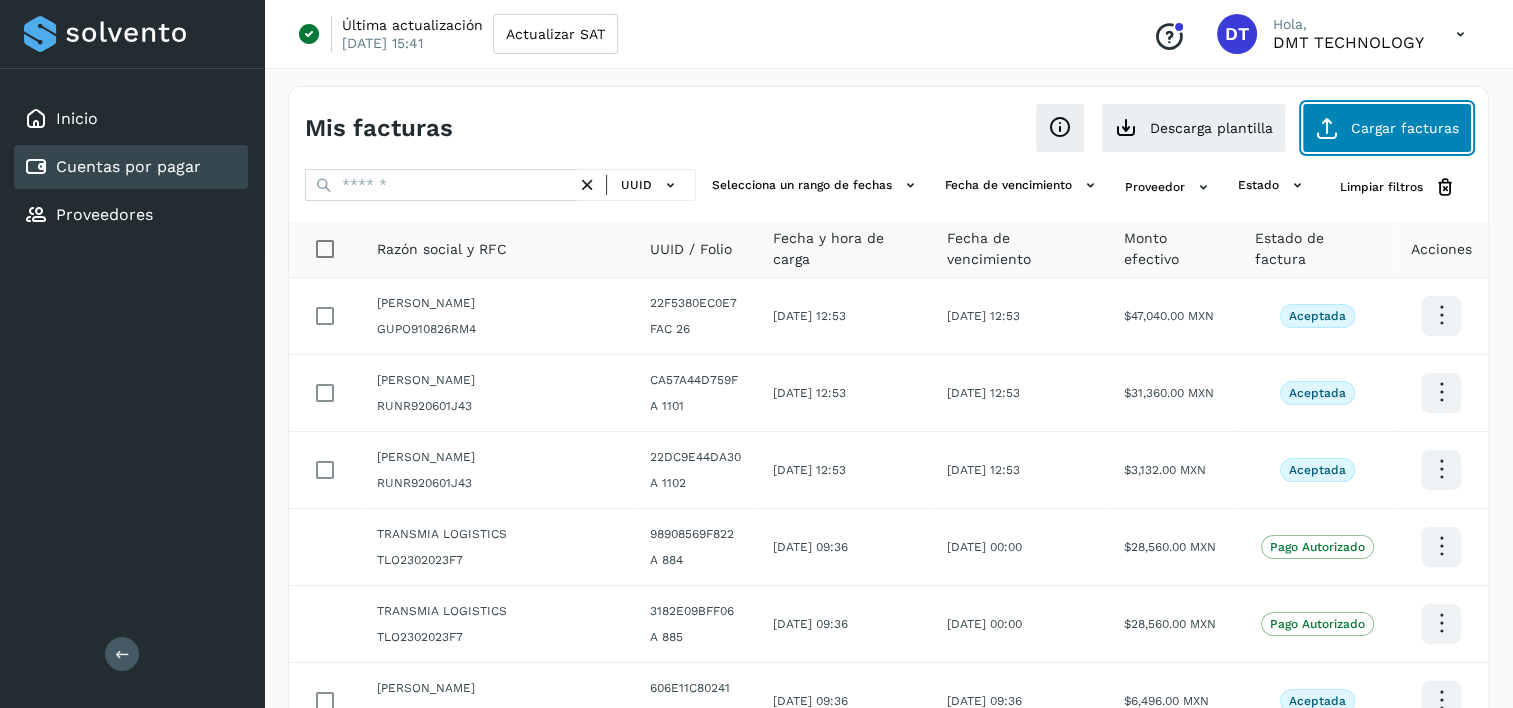 click on "Cargar facturas" 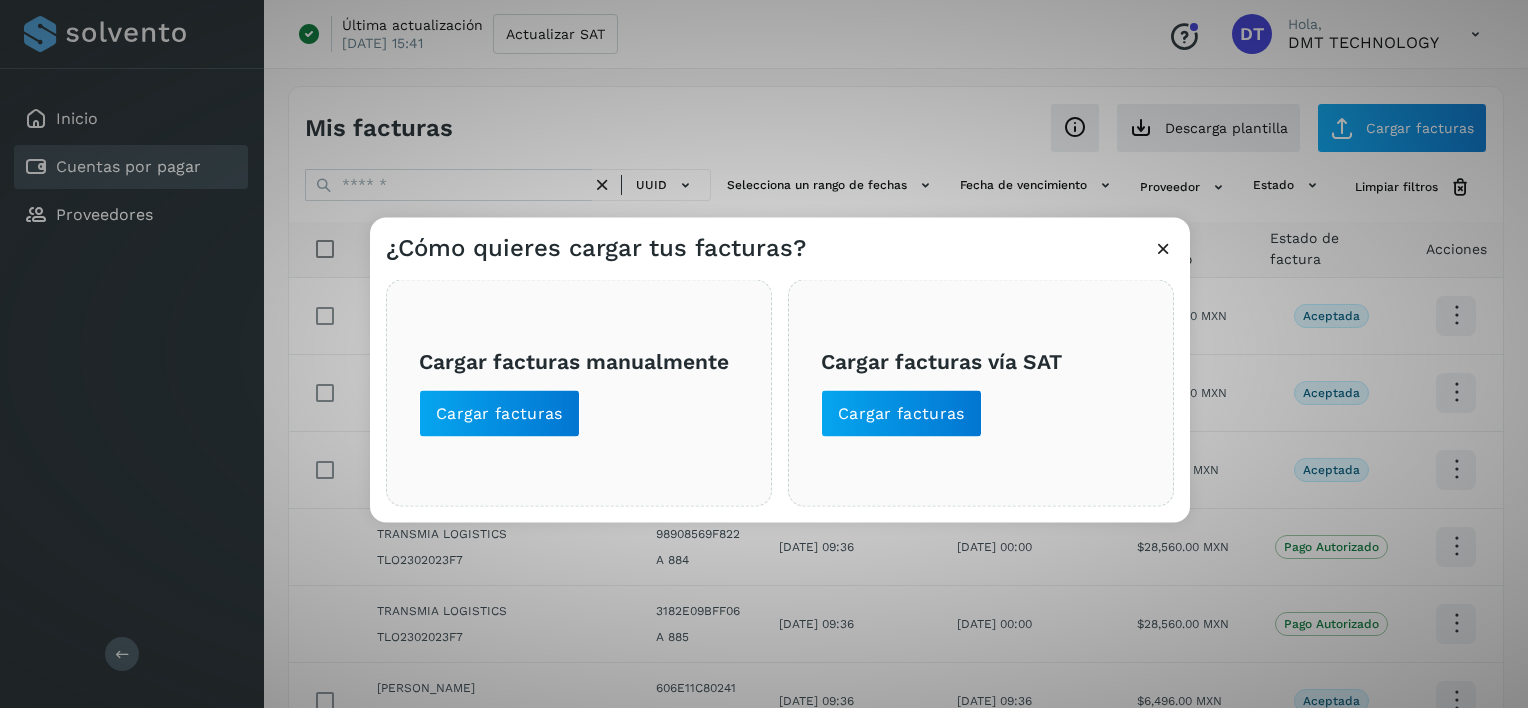 click on "Cargar facturas vía SAT Cargar facturas" at bounding box center [981, 393] 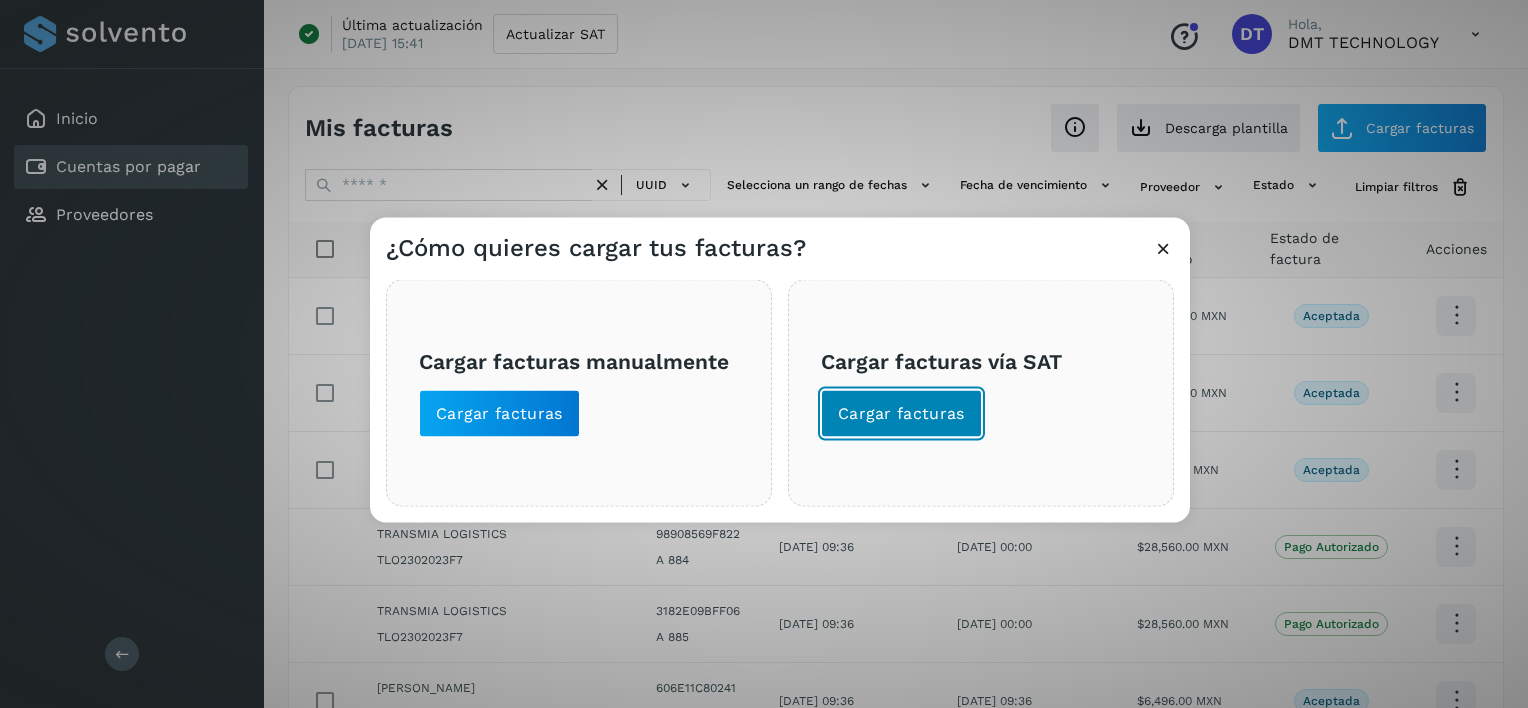 click on "Cargar facturas" 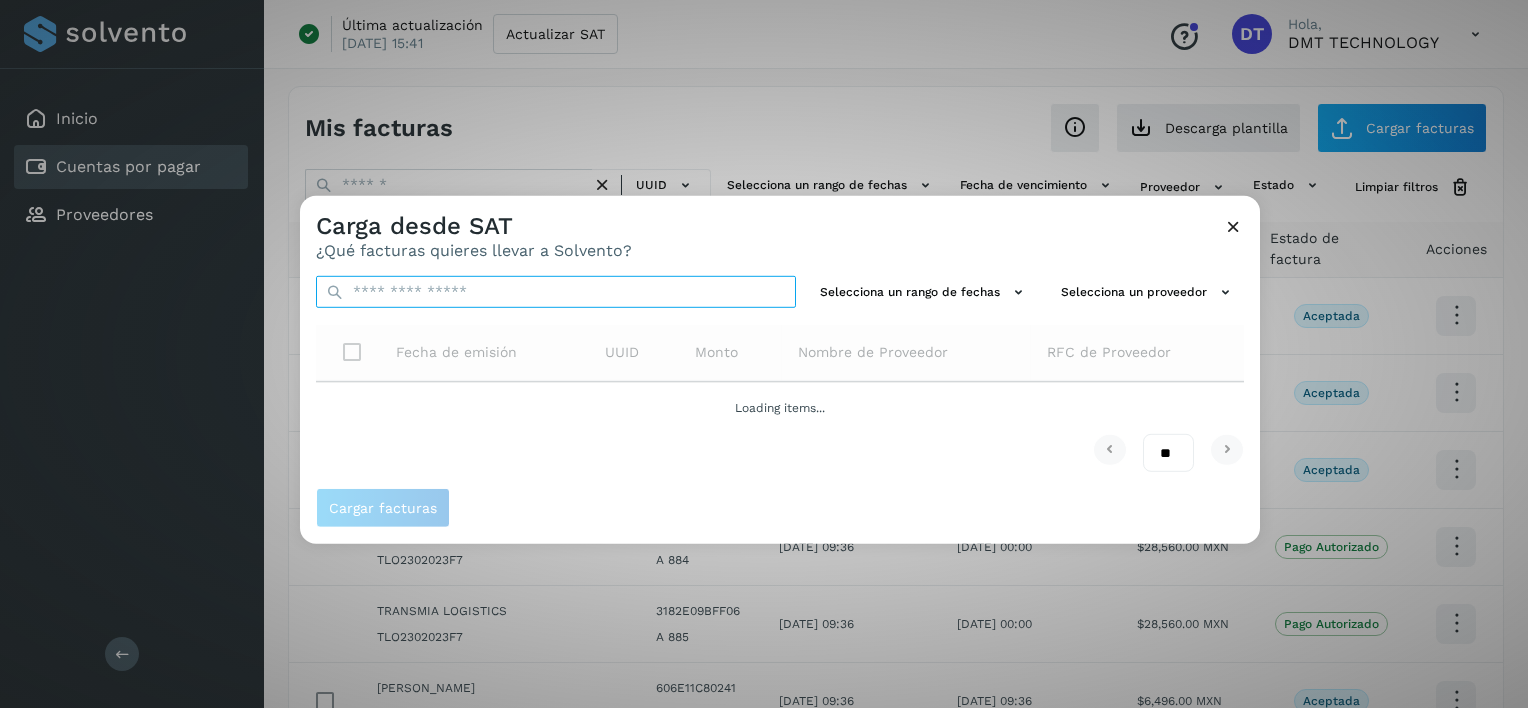 click at bounding box center [556, 292] 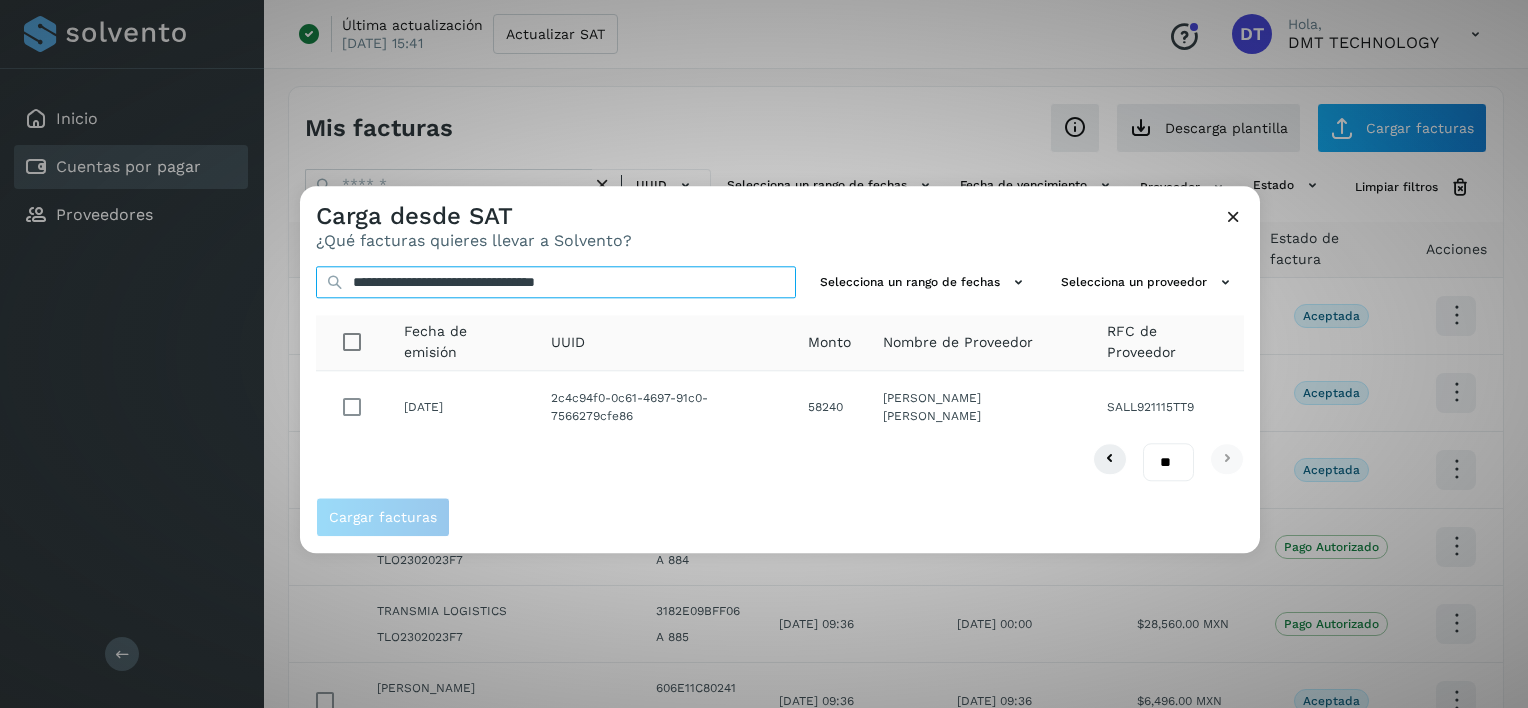 type on "**********" 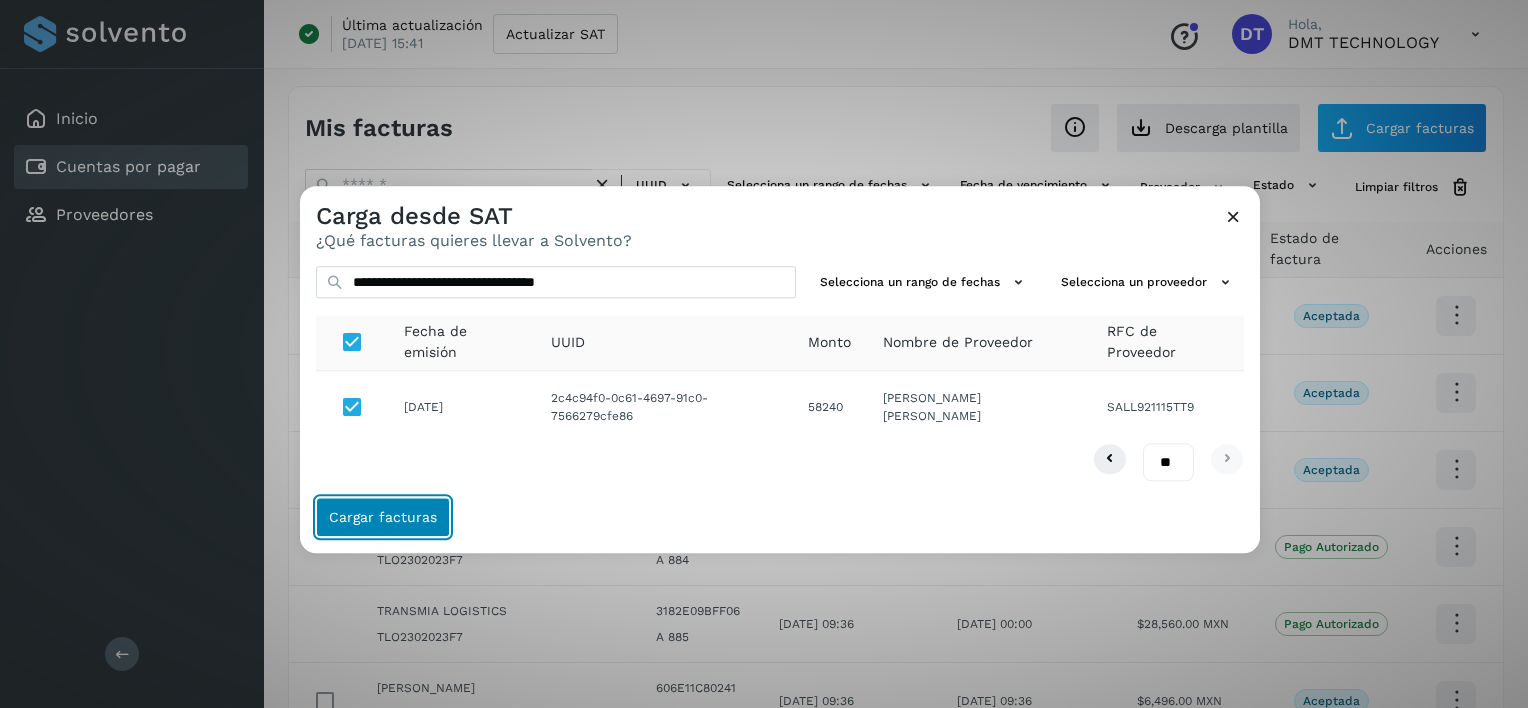 click on "Cargar facturas" at bounding box center [383, 518] 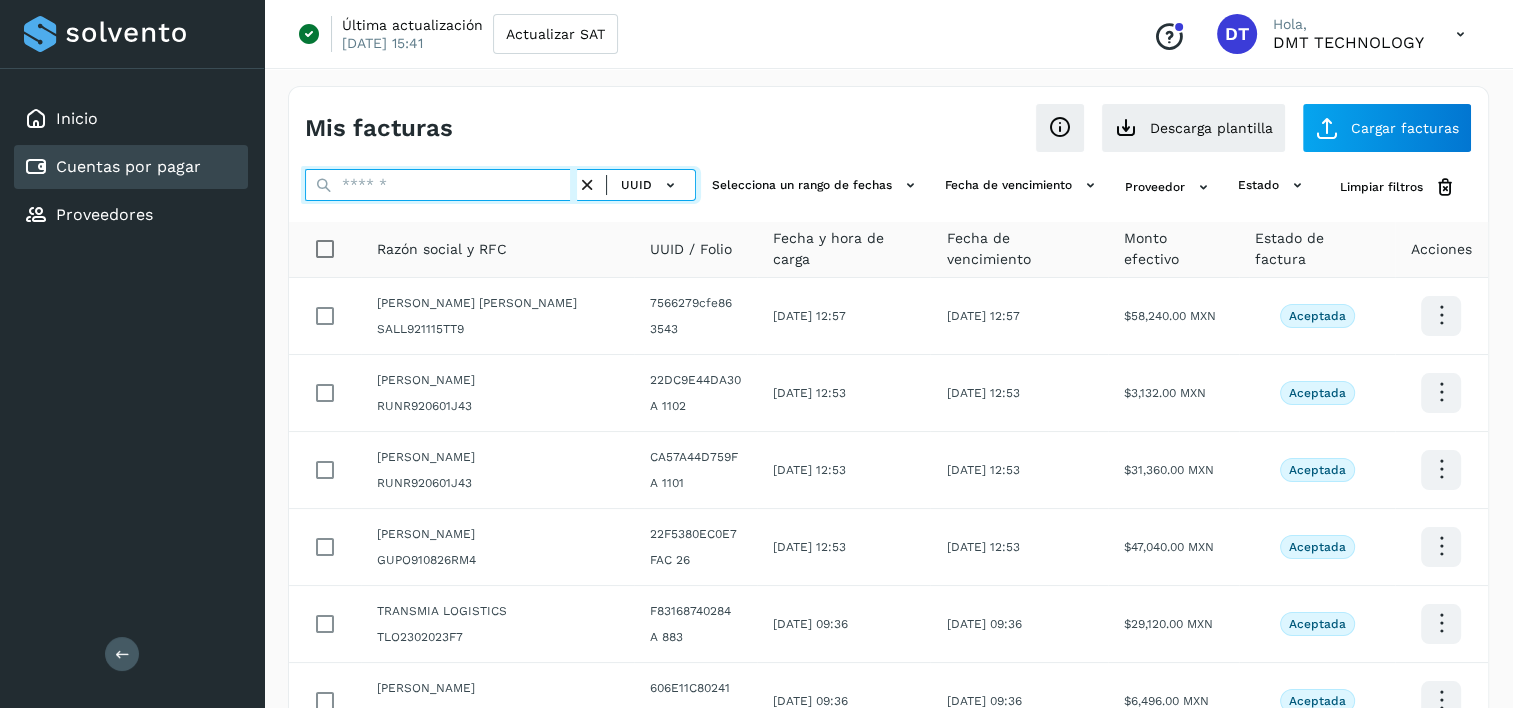 click at bounding box center [441, 185] 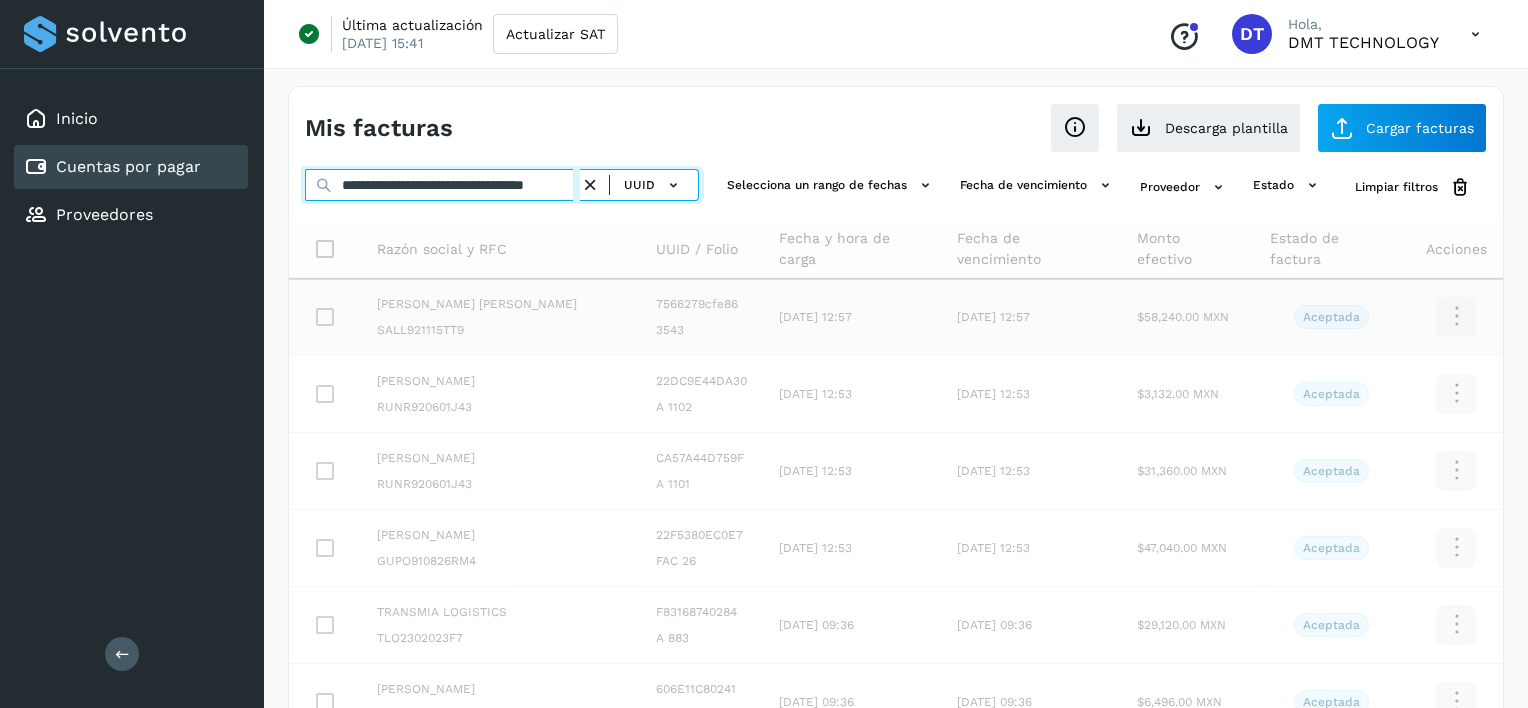 scroll, scrollTop: 0, scrollLeft: 31, axis: horizontal 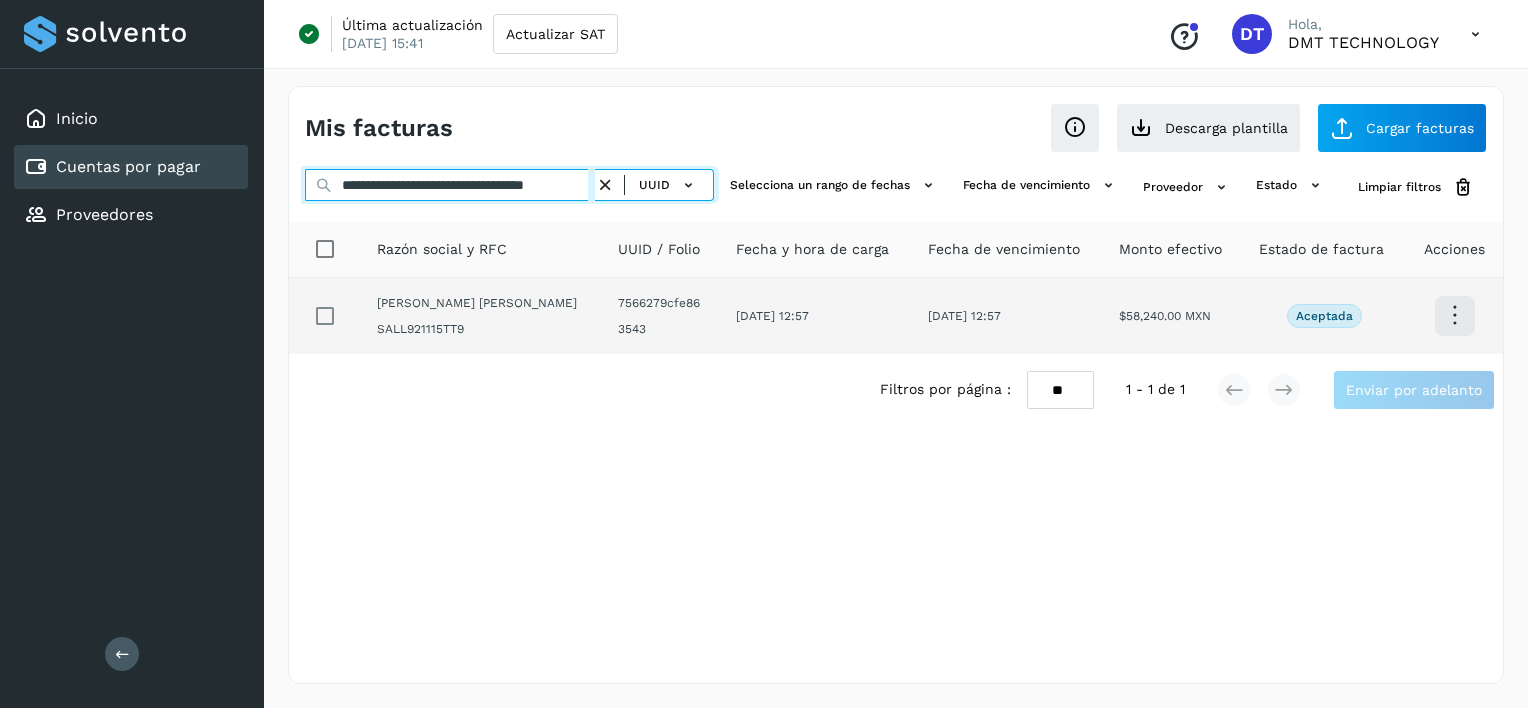 type on "**********" 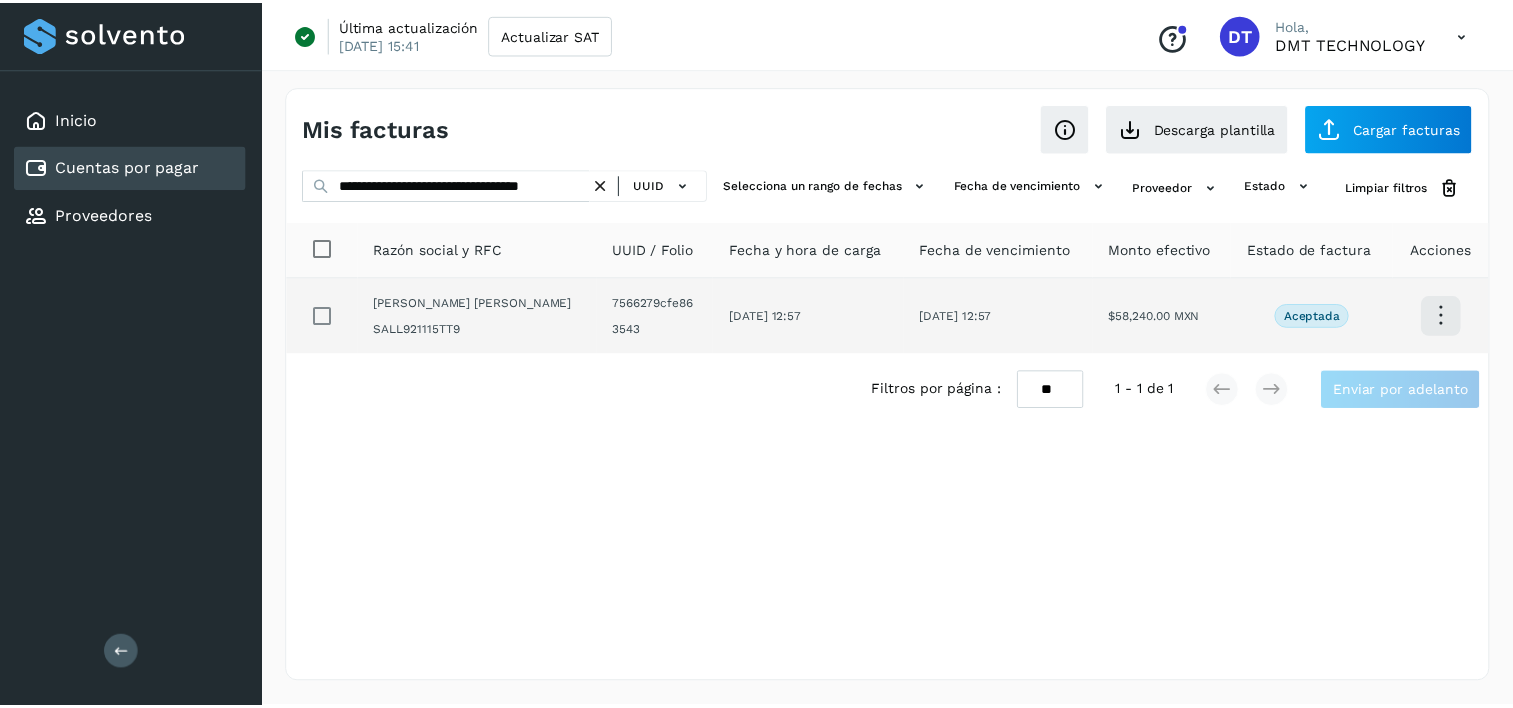 scroll, scrollTop: 0, scrollLeft: 0, axis: both 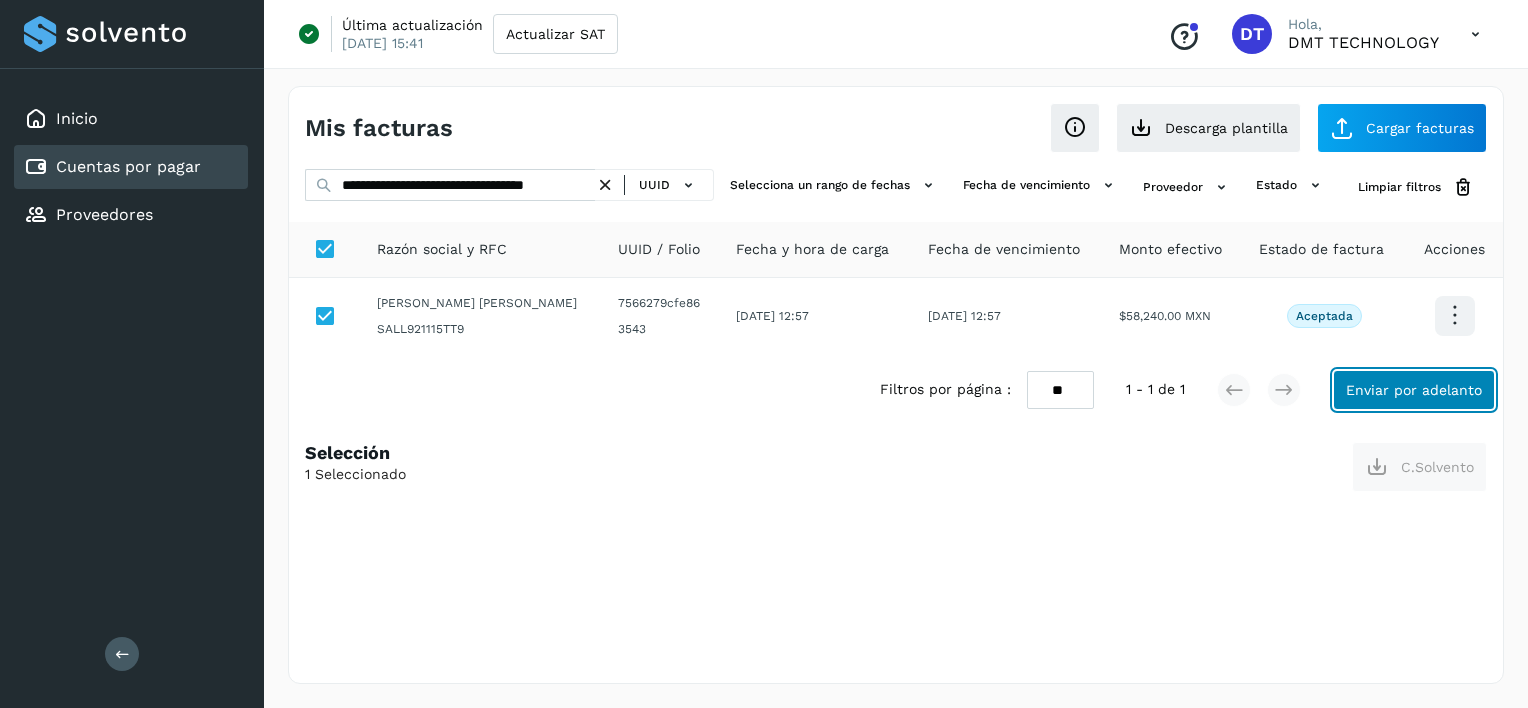 click on "Enviar por adelanto" 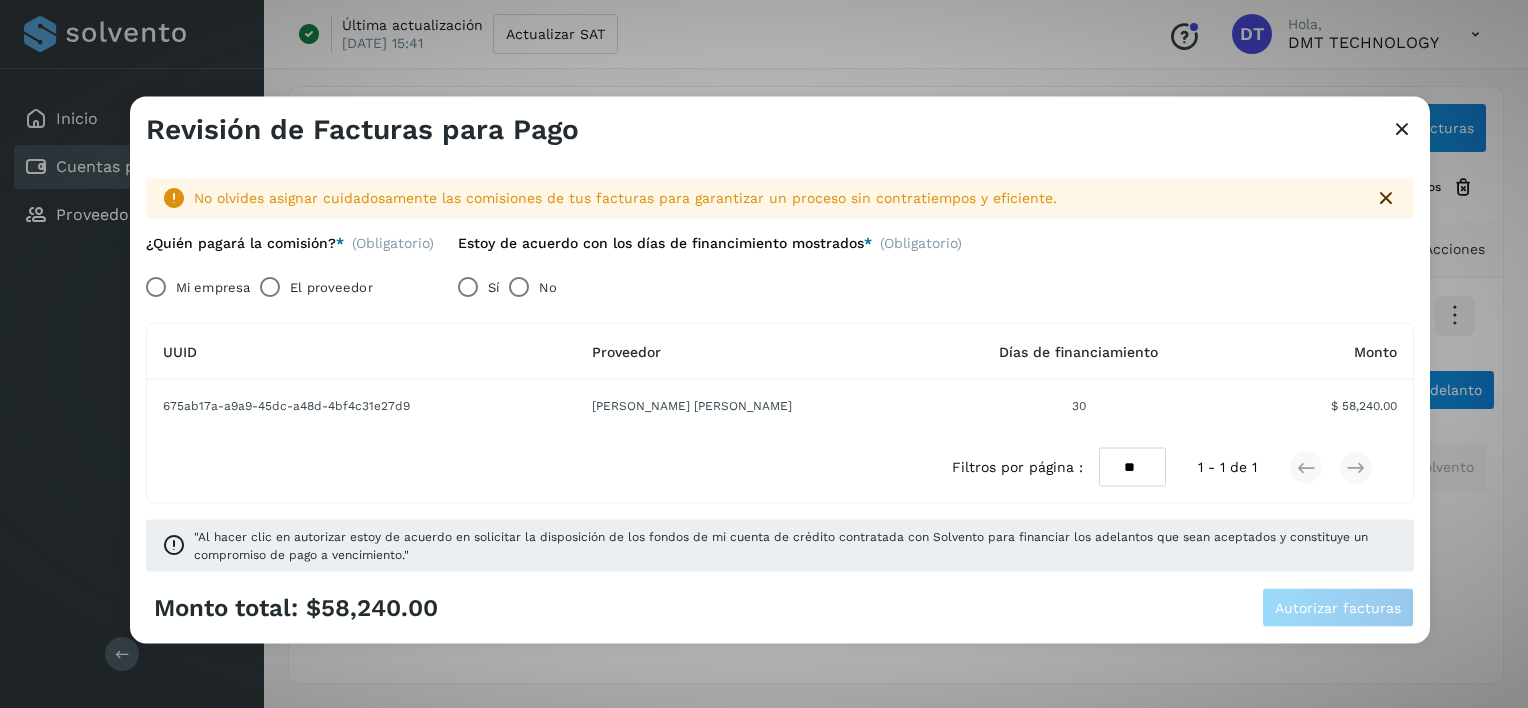 click on "El proveedor" at bounding box center [331, 287] 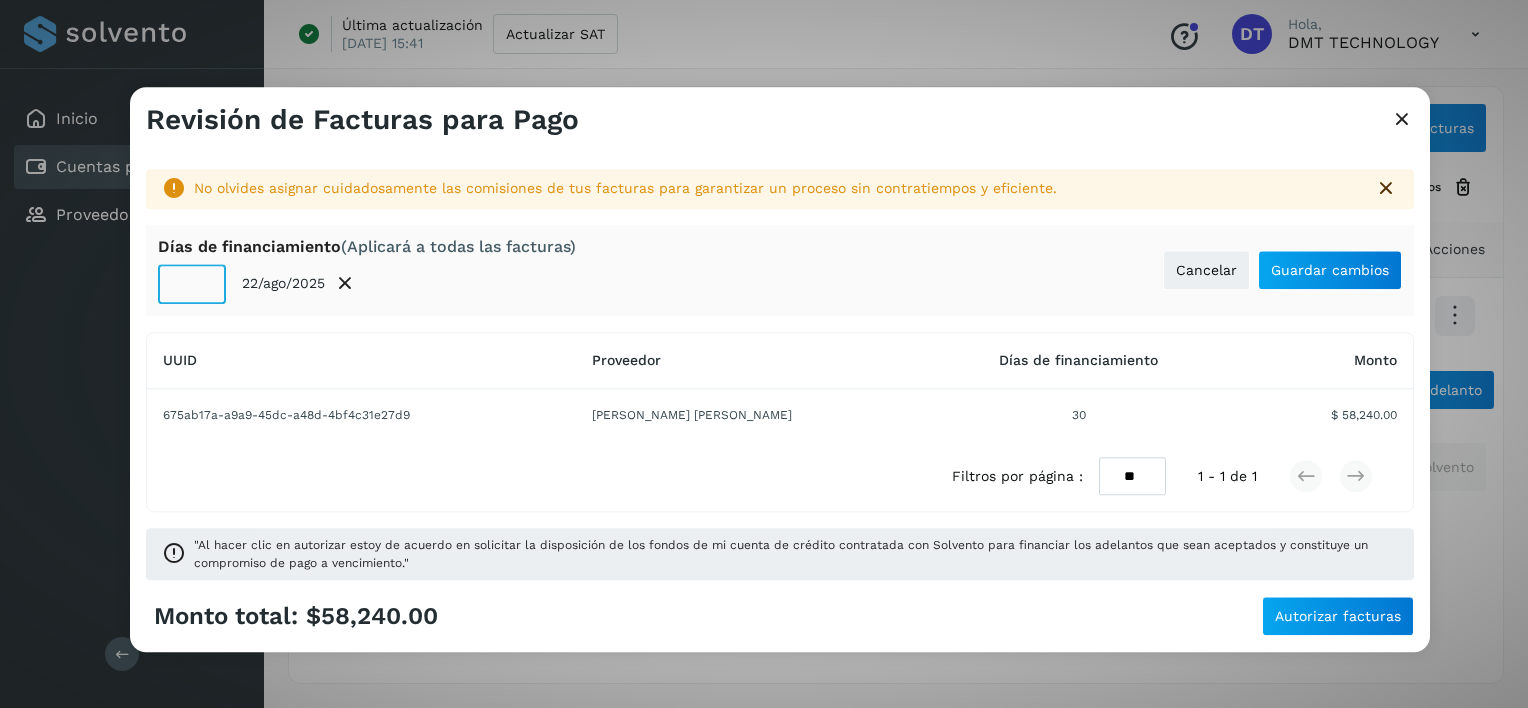 click on "**" 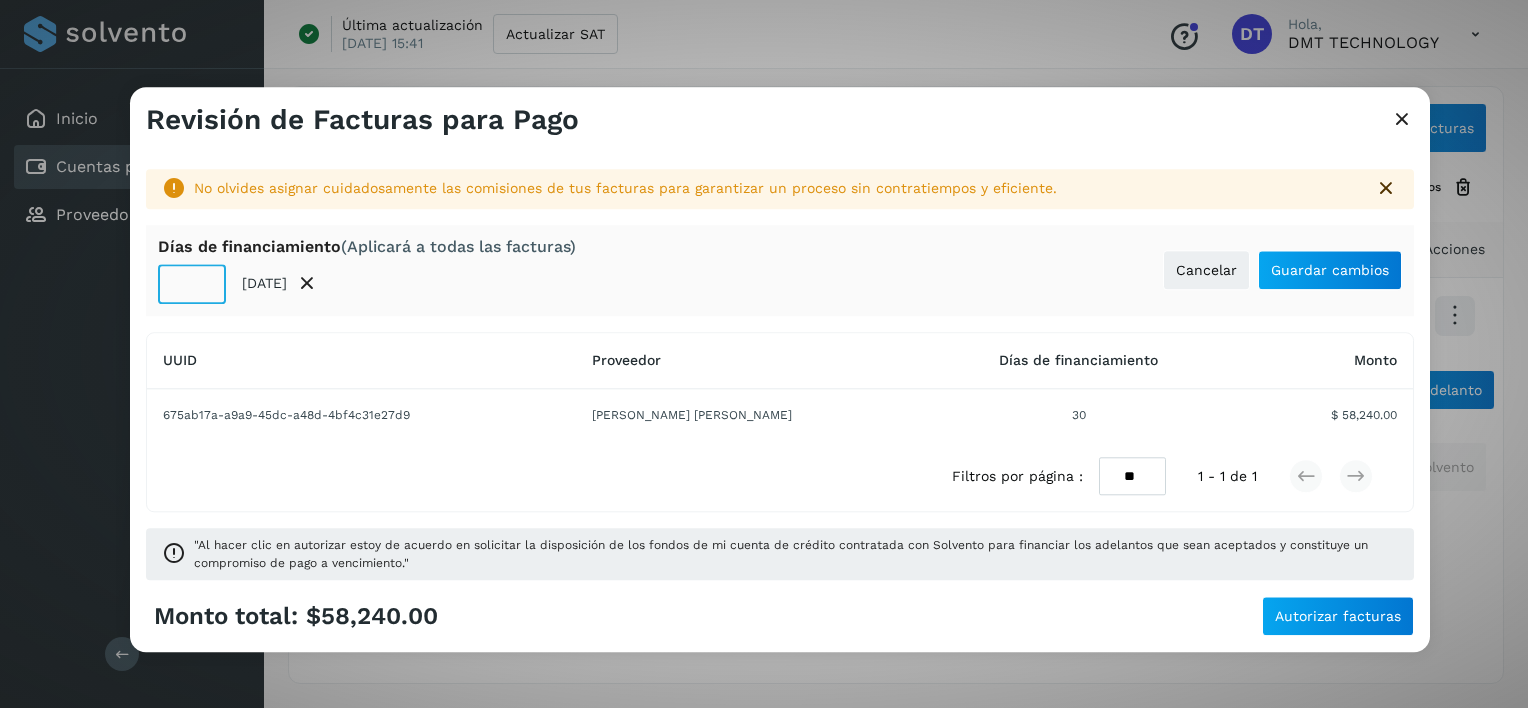 type on "**" 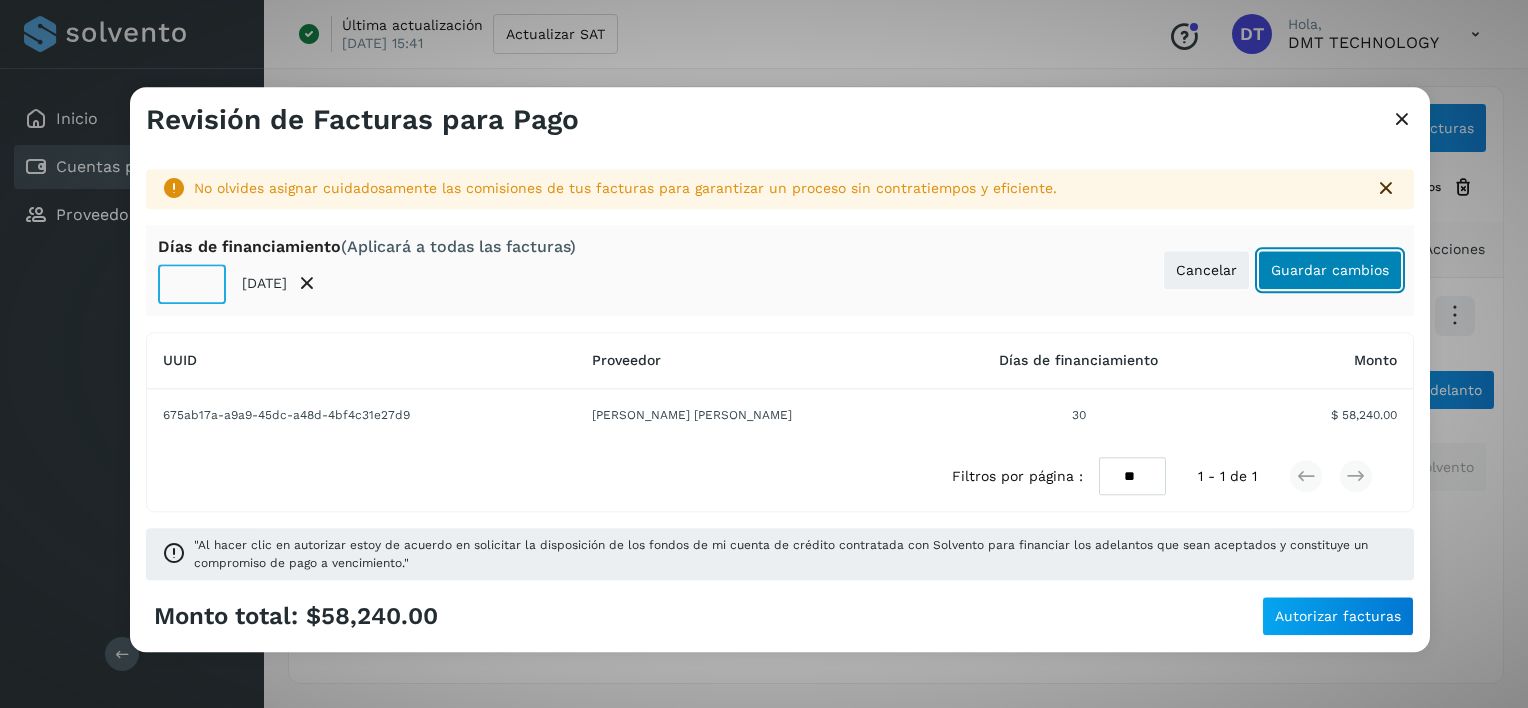 click on "Guardar cambios" 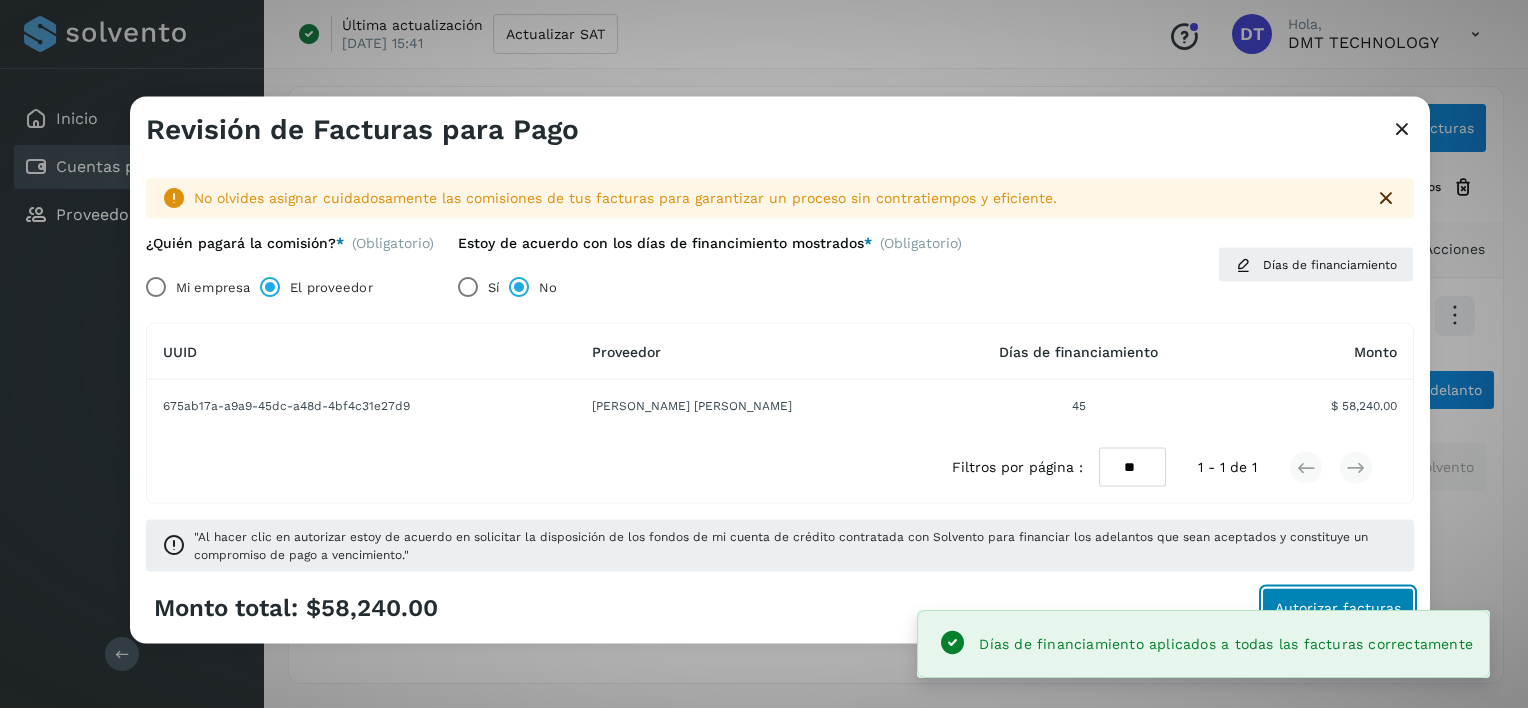 click on "Autorizar facturas" at bounding box center (1338, 607) 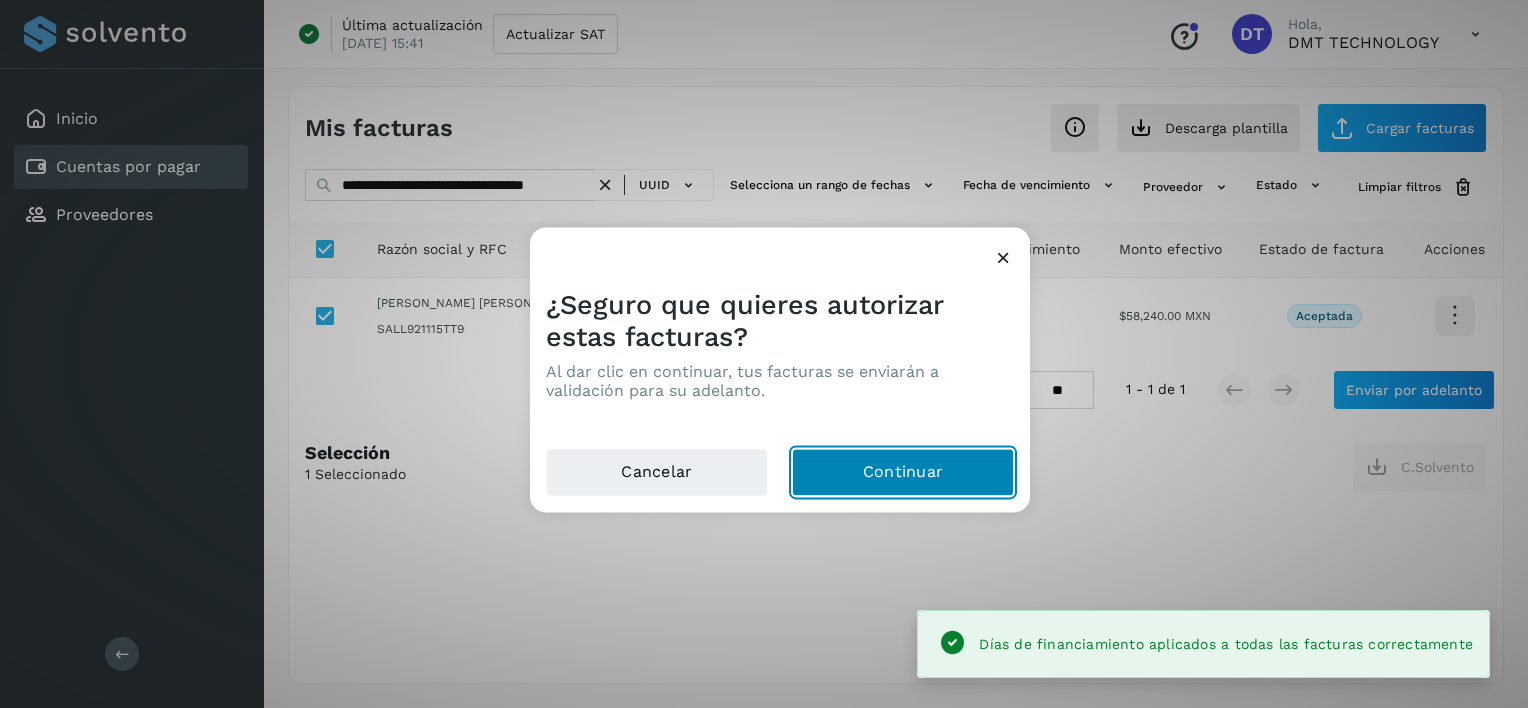 click on "Continuar" 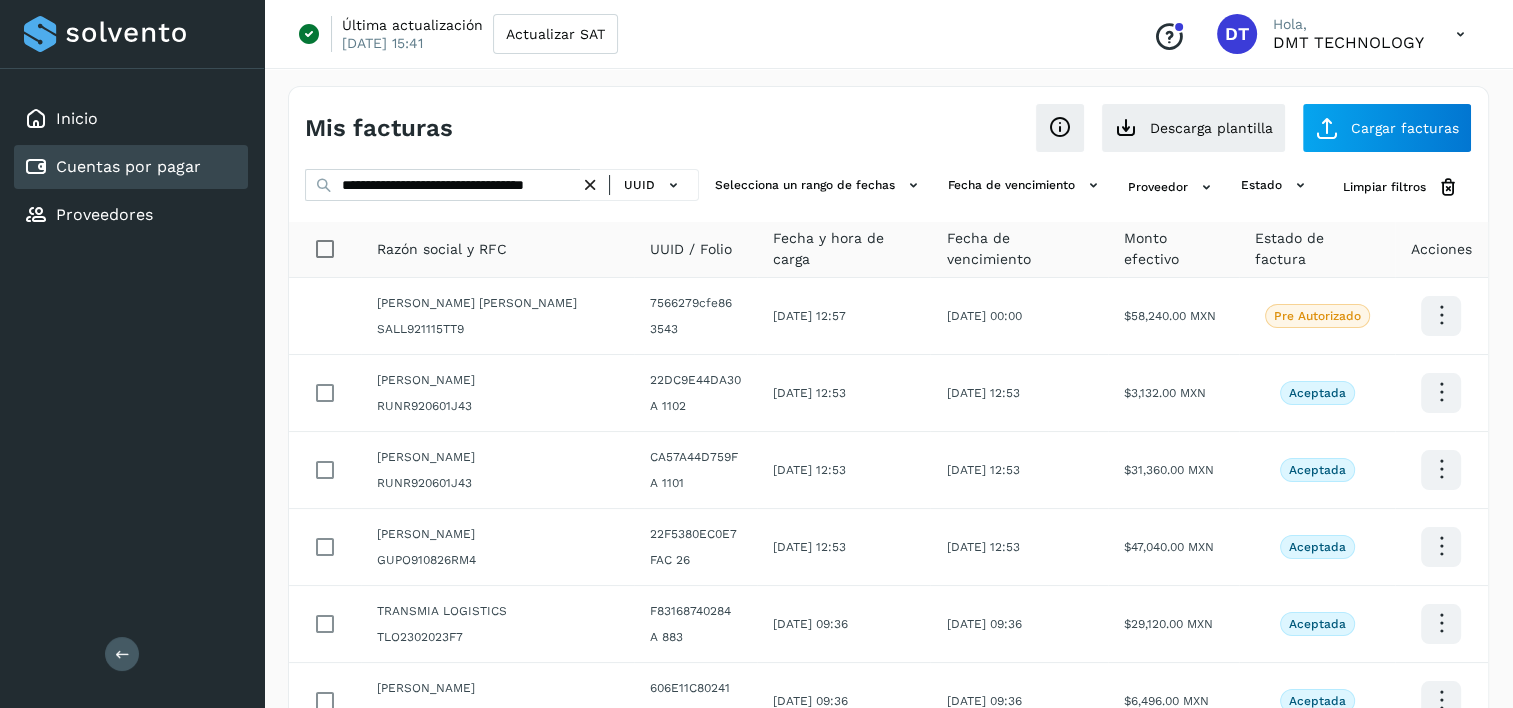 click at bounding box center [590, 185] 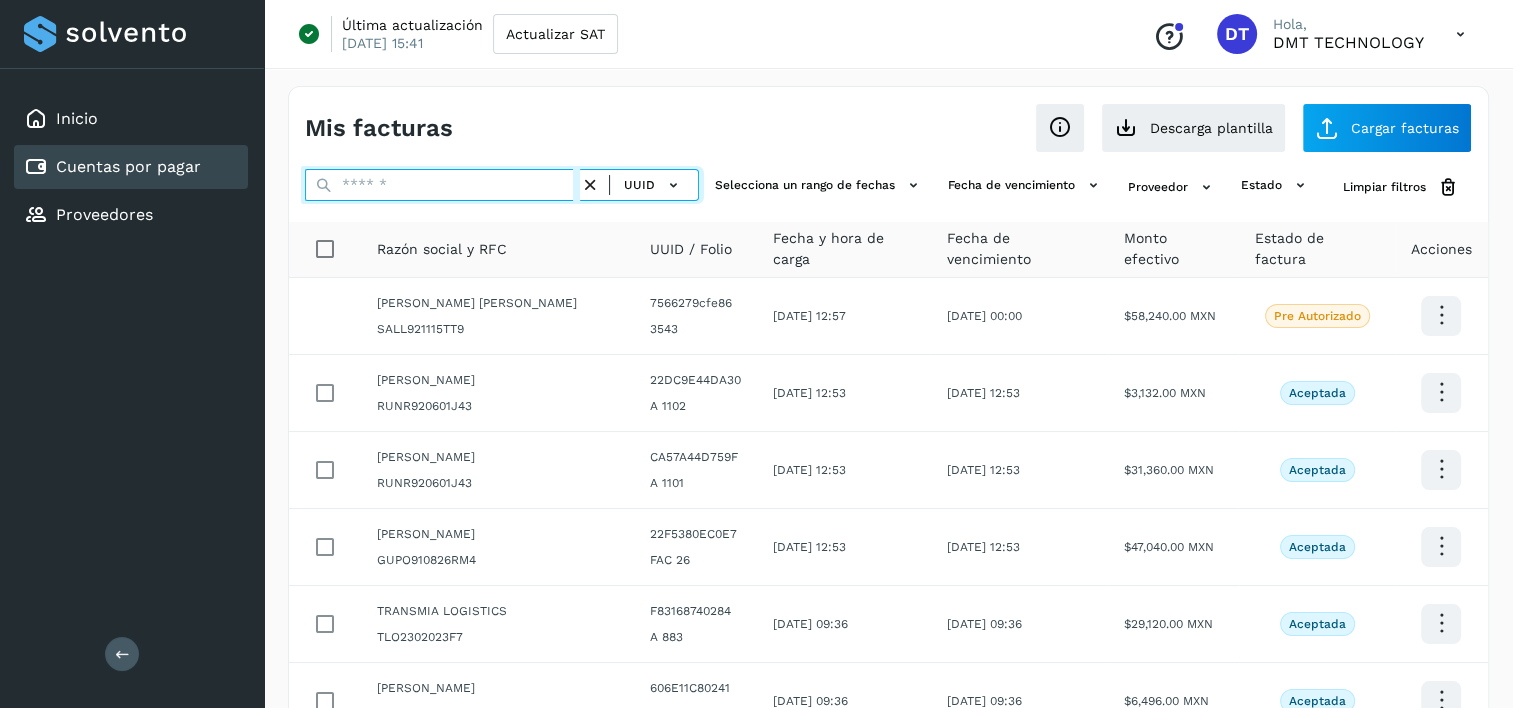 click at bounding box center [442, 185] 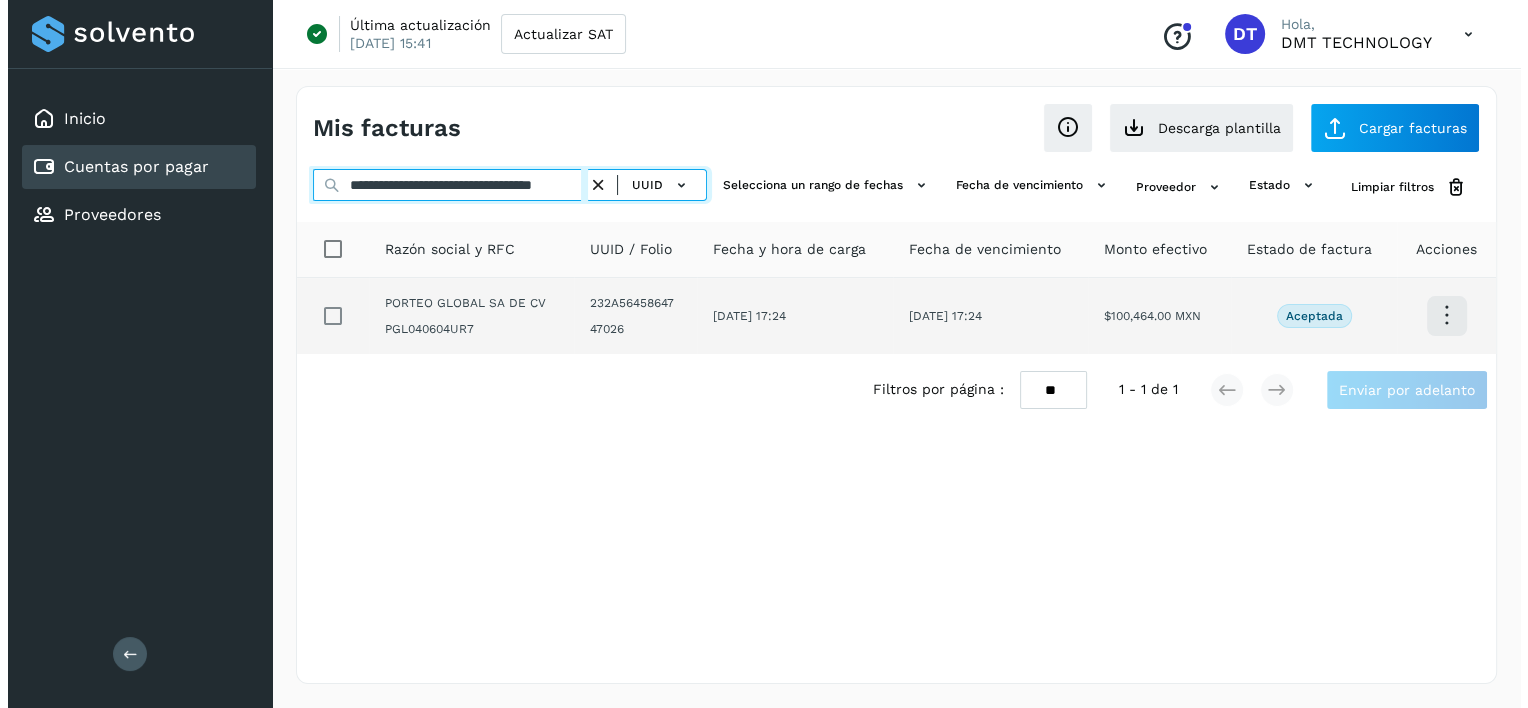 scroll, scrollTop: 0, scrollLeft: 47, axis: horizontal 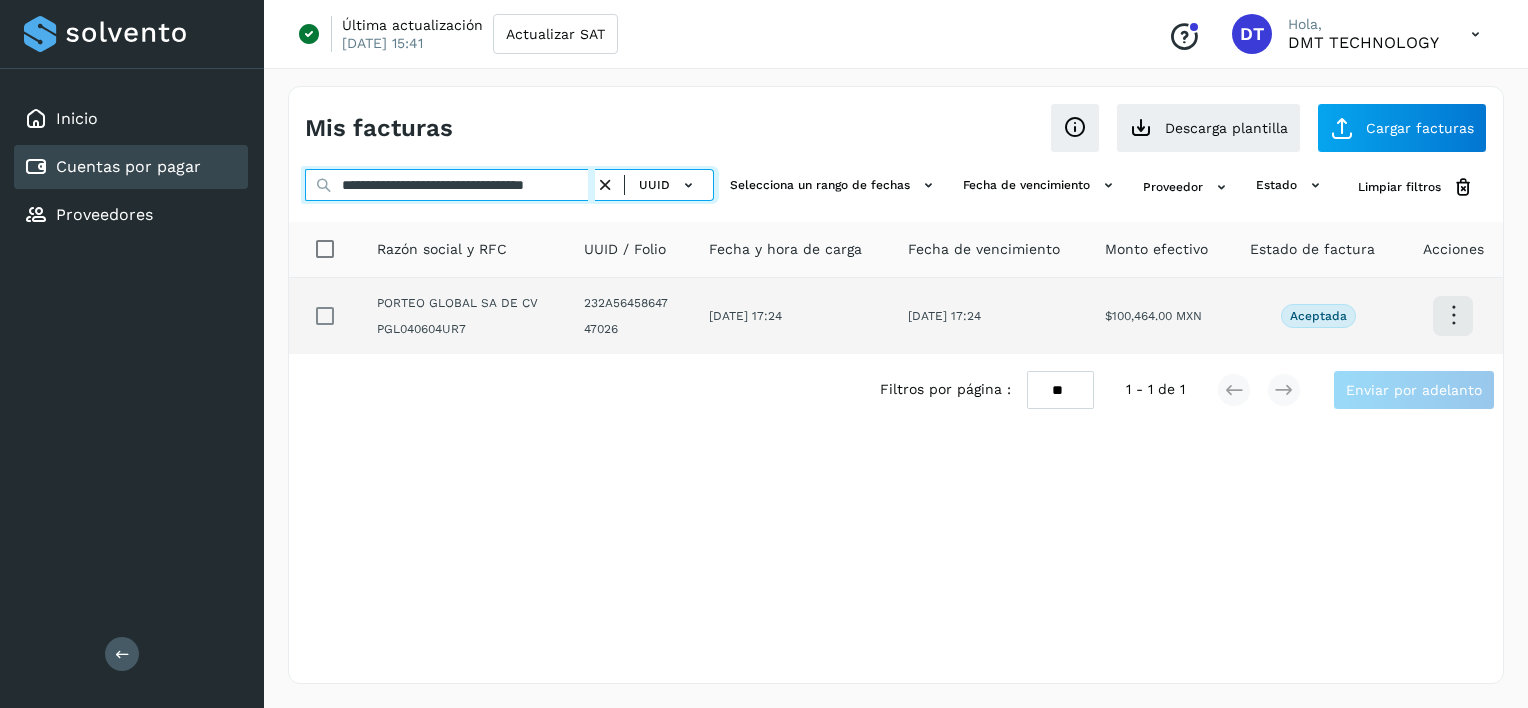type on "**********" 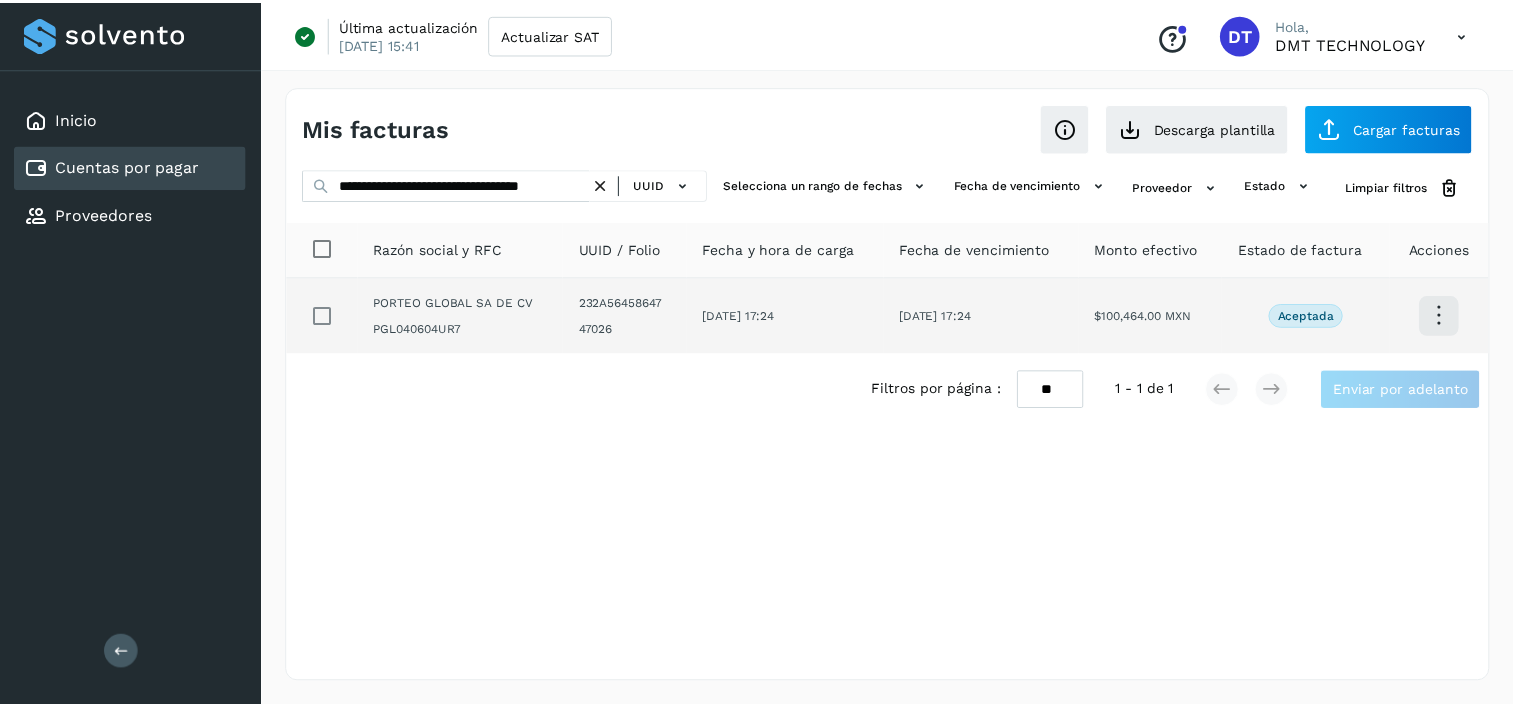 scroll, scrollTop: 0, scrollLeft: 0, axis: both 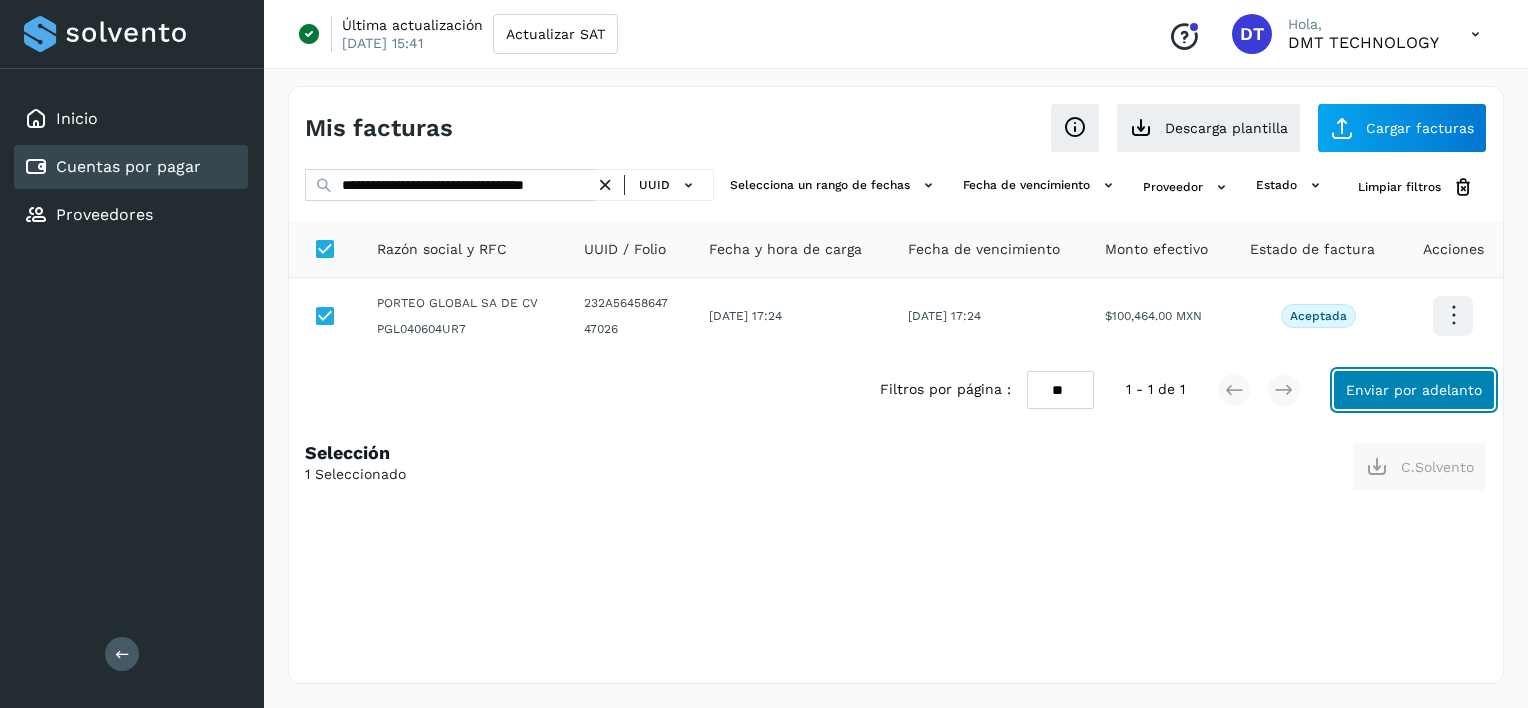 click on "Enviar por adelanto" 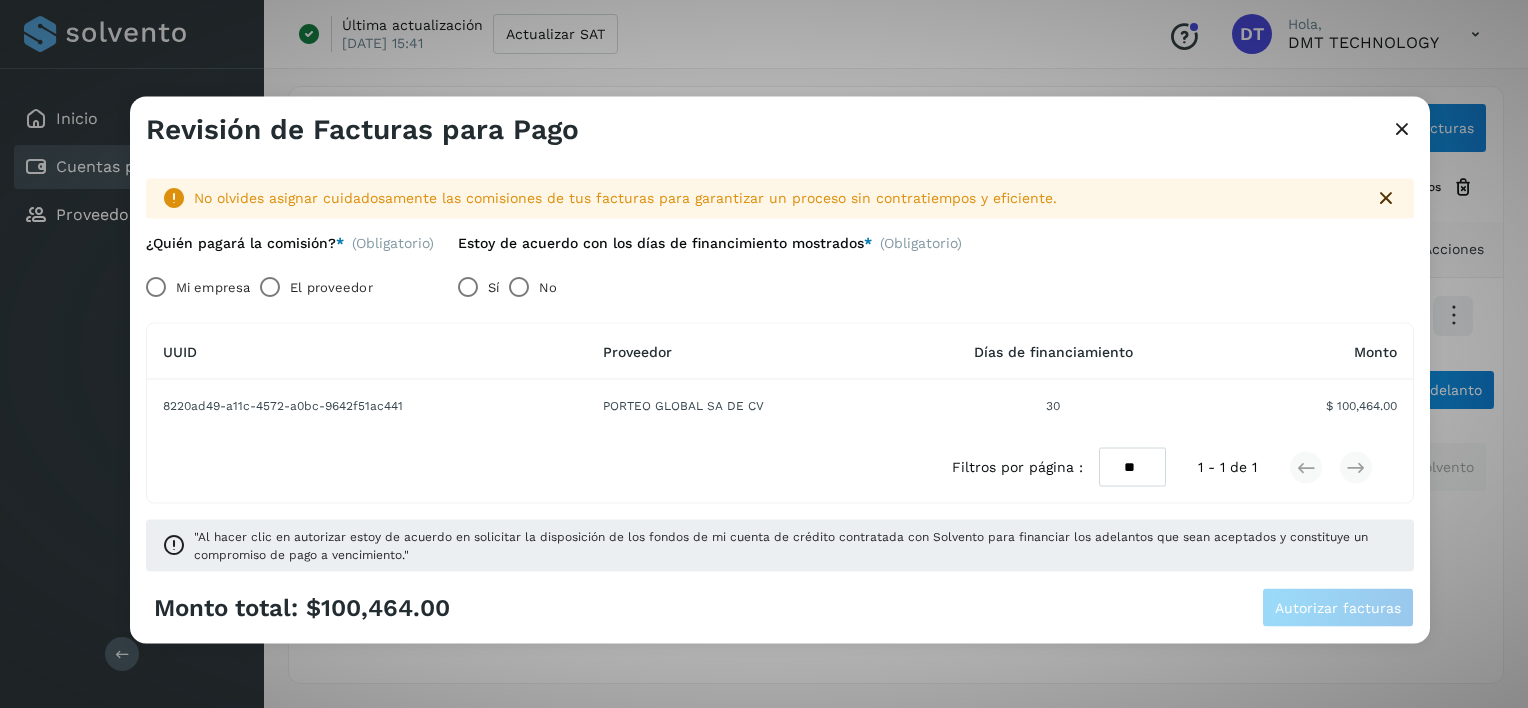 click on "El proveedor" at bounding box center [331, 287] 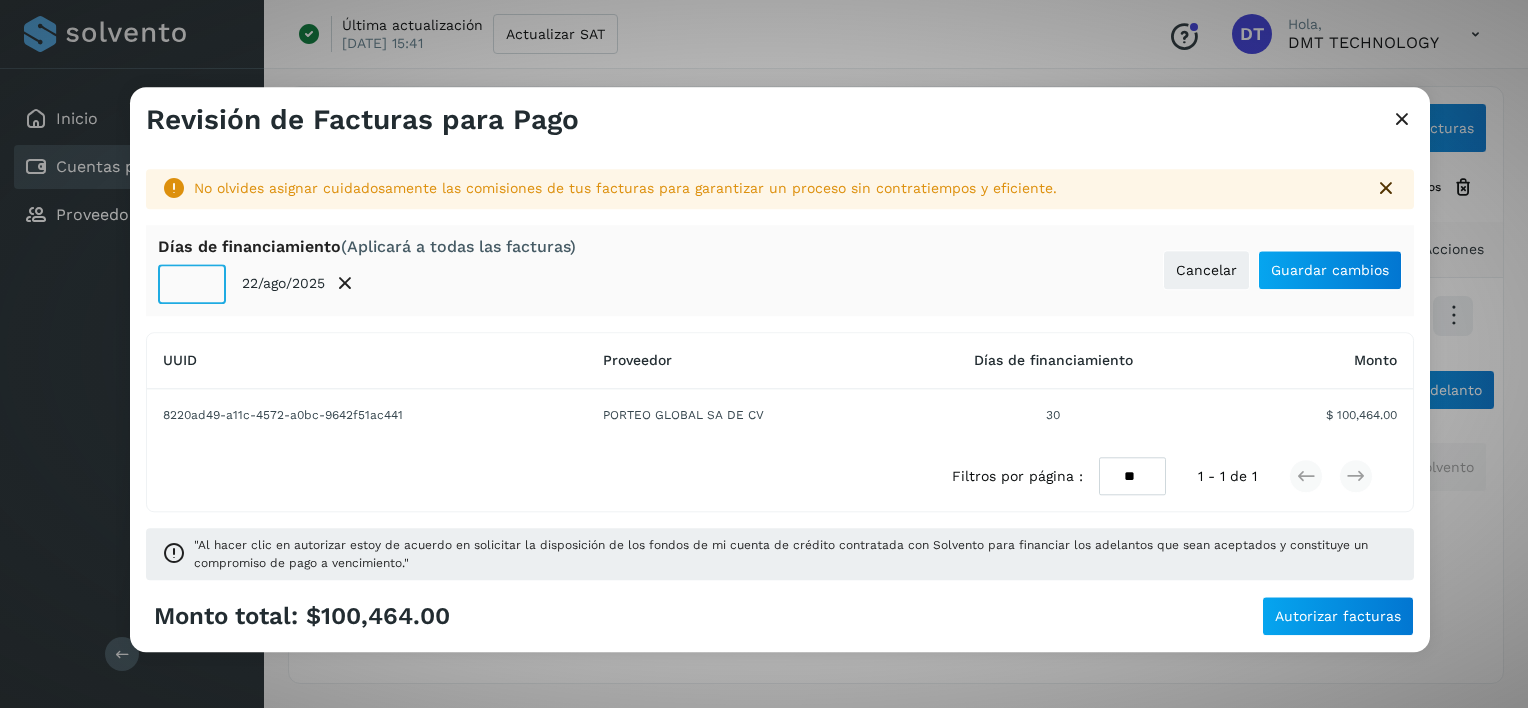 click on "**" 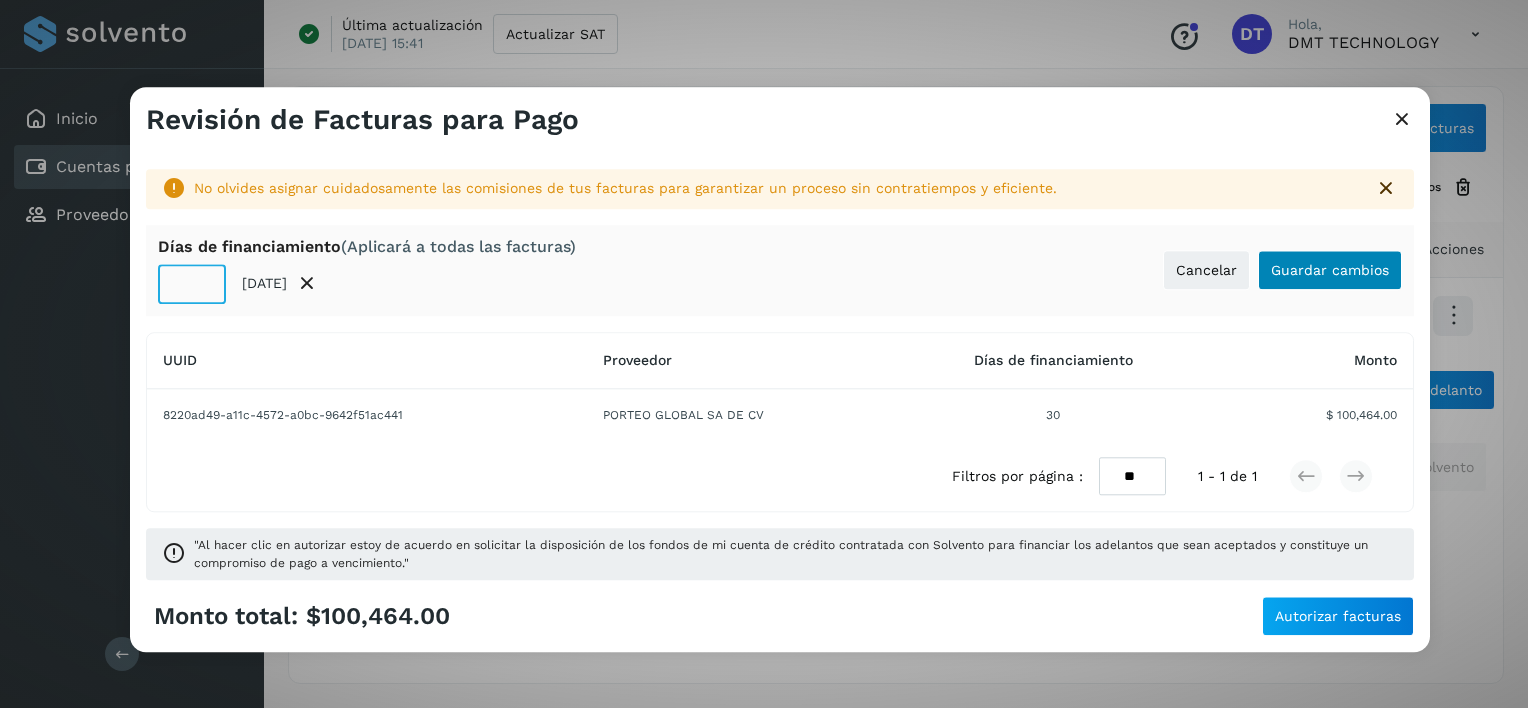 type on "**" 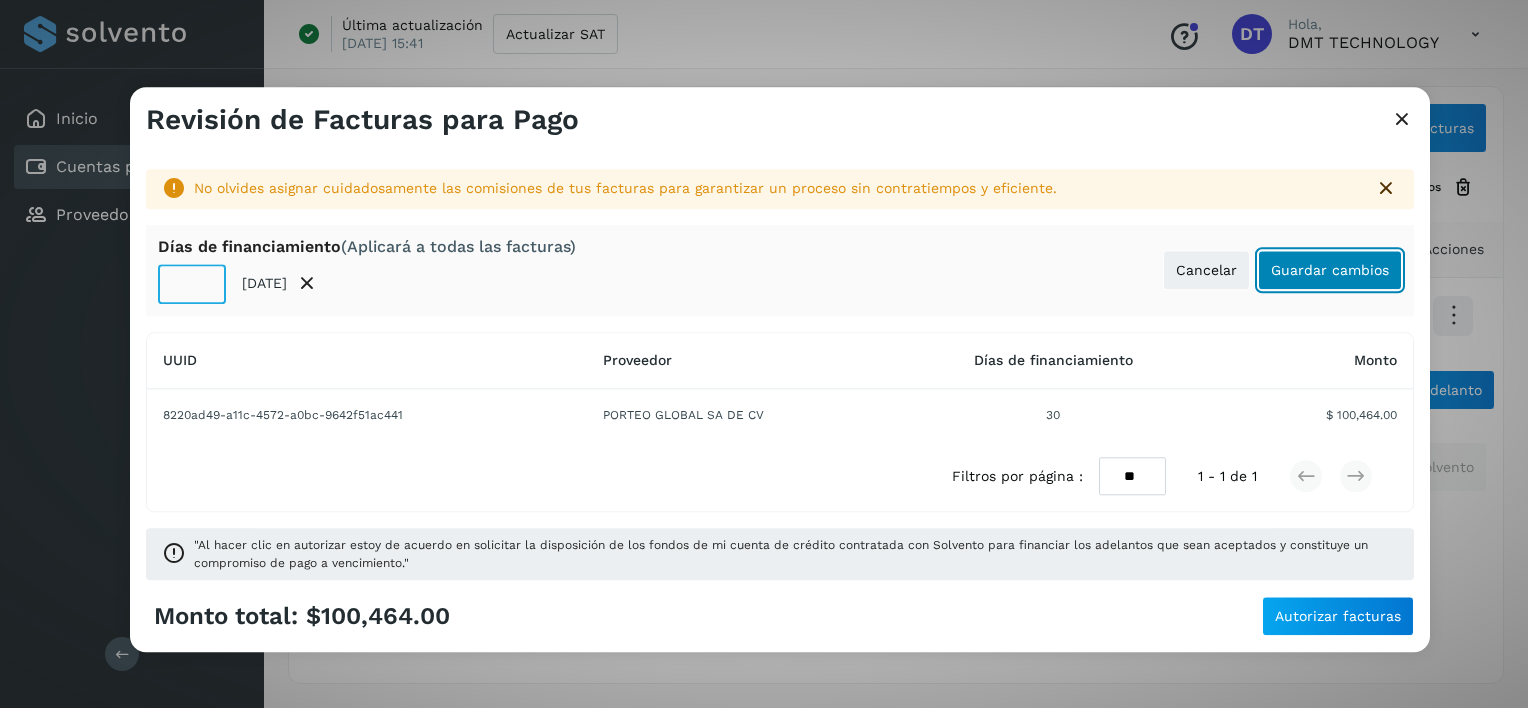 click on "Guardar cambios" 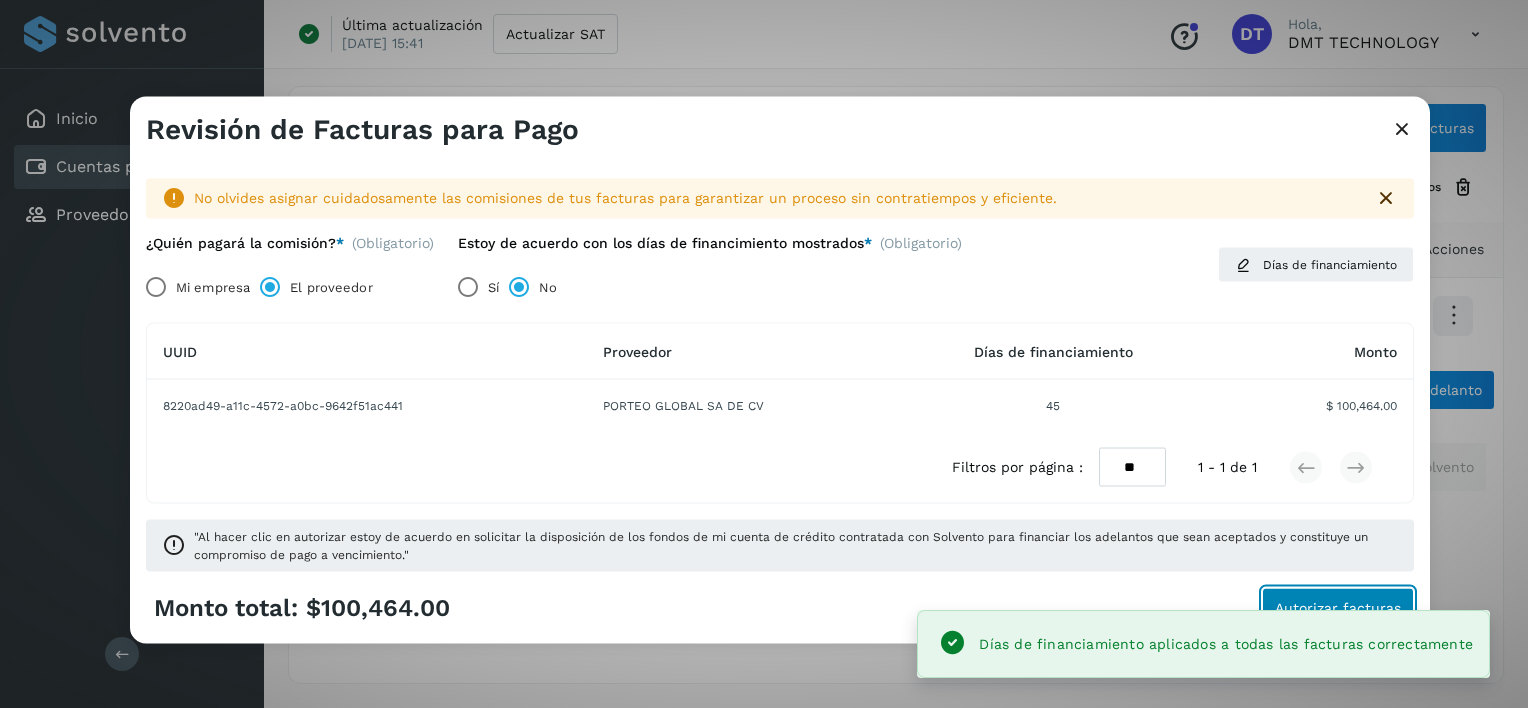 click on "Autorizar facturas" at bounding box center [1338, 607] 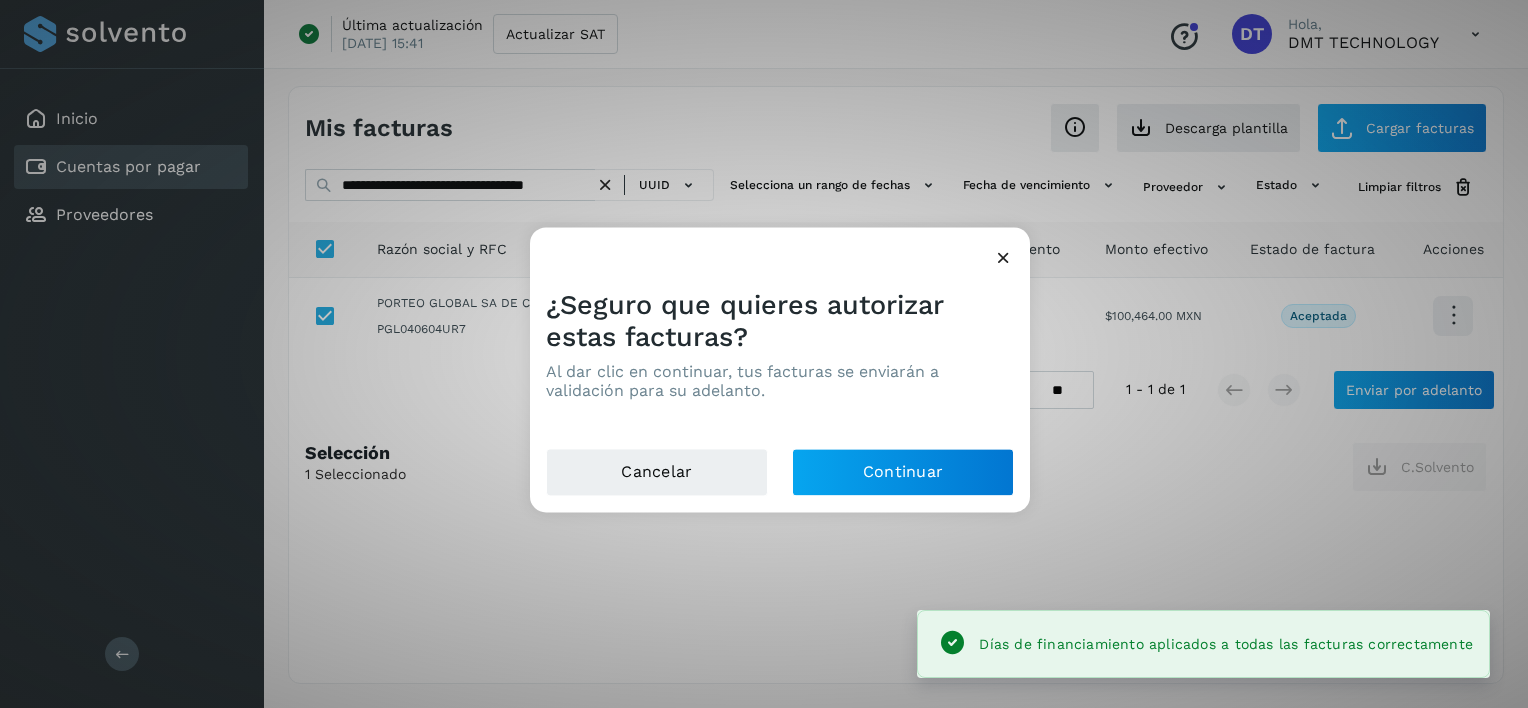 click on "¿Seguro que quieres autorizar estas facturas? Al dar clic en continuar, tus facturas se enviarán a validación para su adelanto." at bounding box center (780, 360) 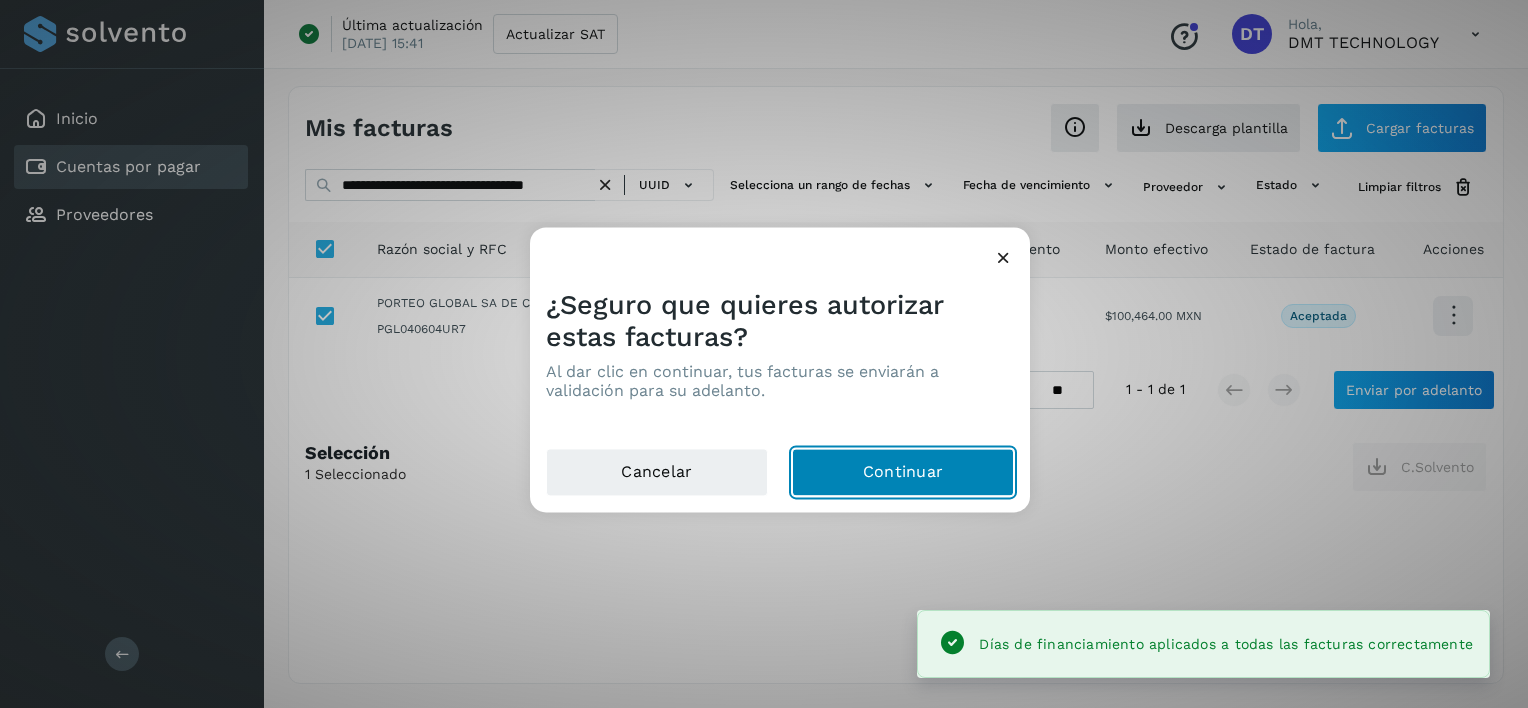 click on "Continuar" 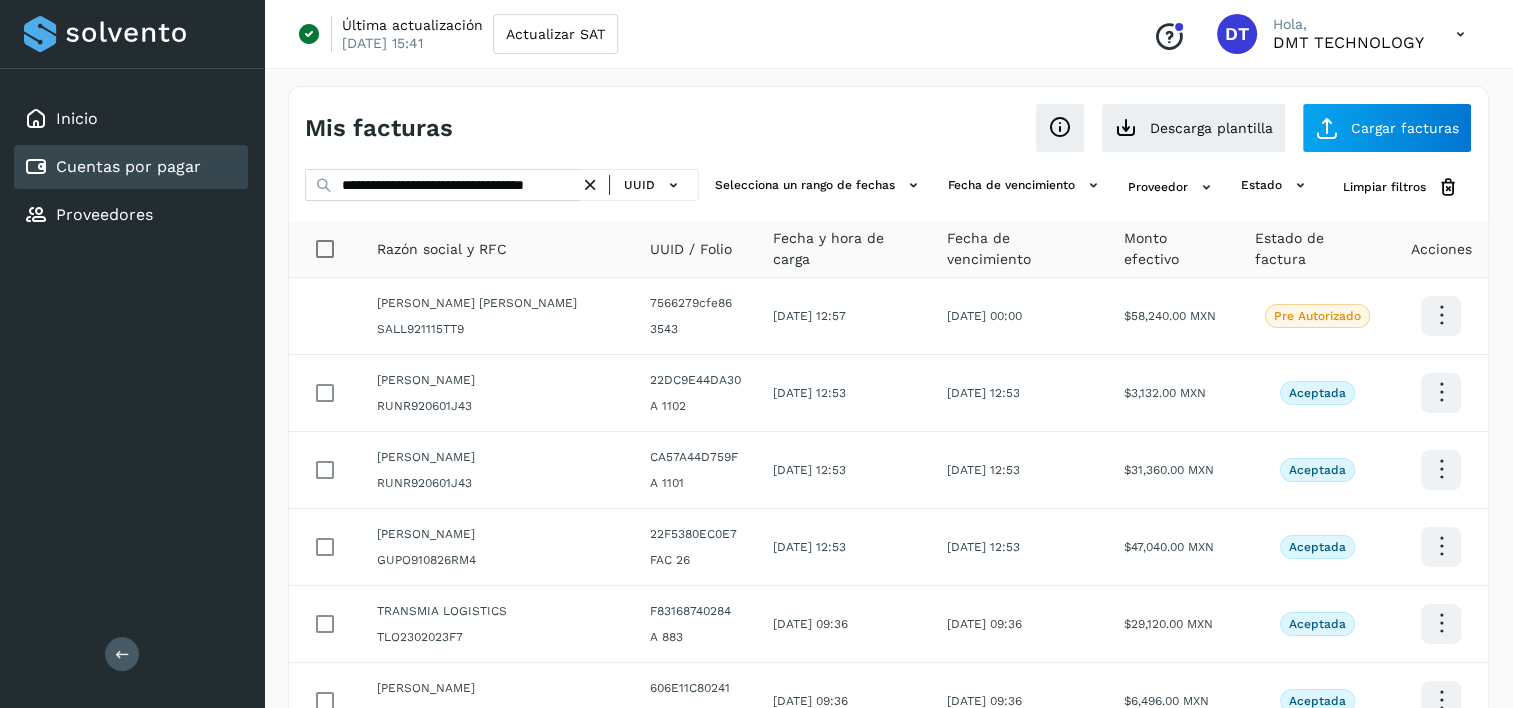 click at bounding box center (590, 185) 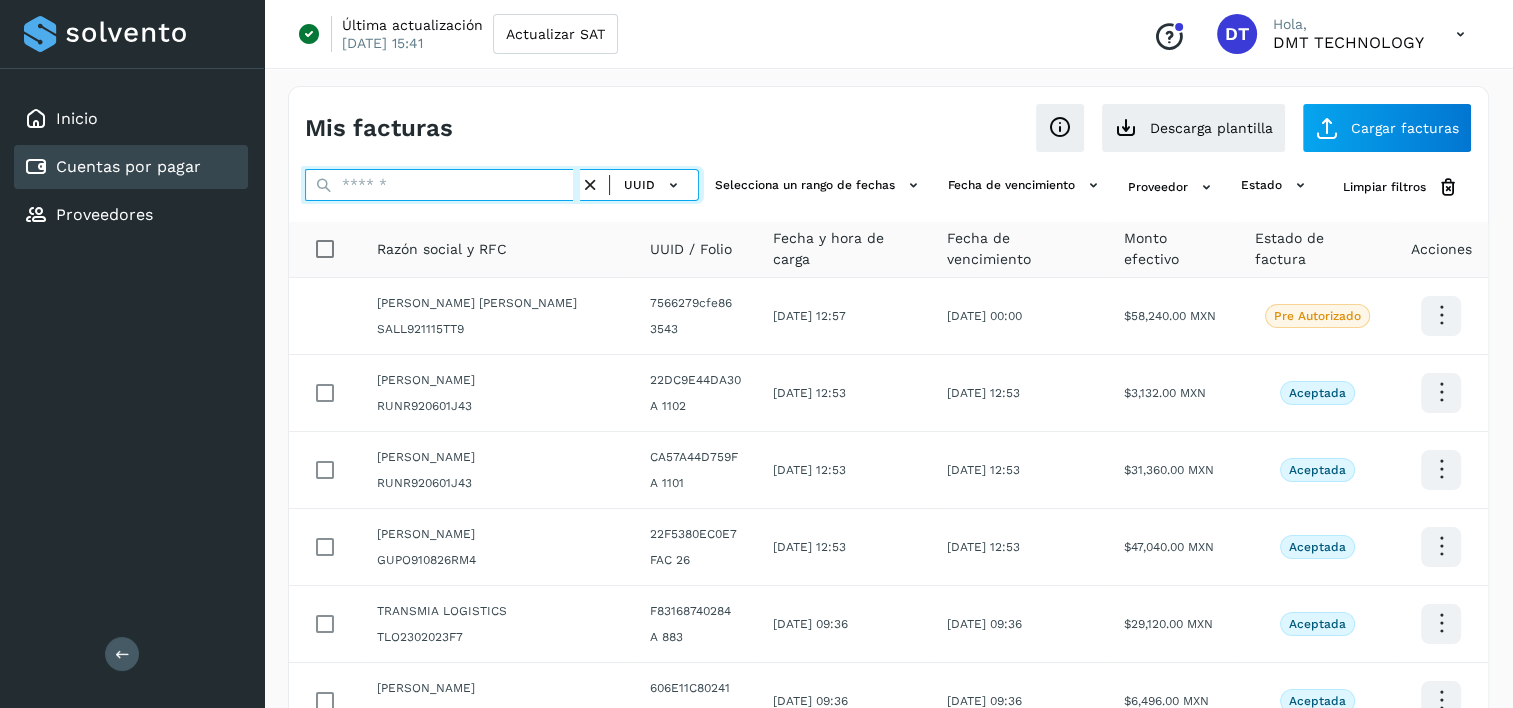 click at bounding box center [442, 185] 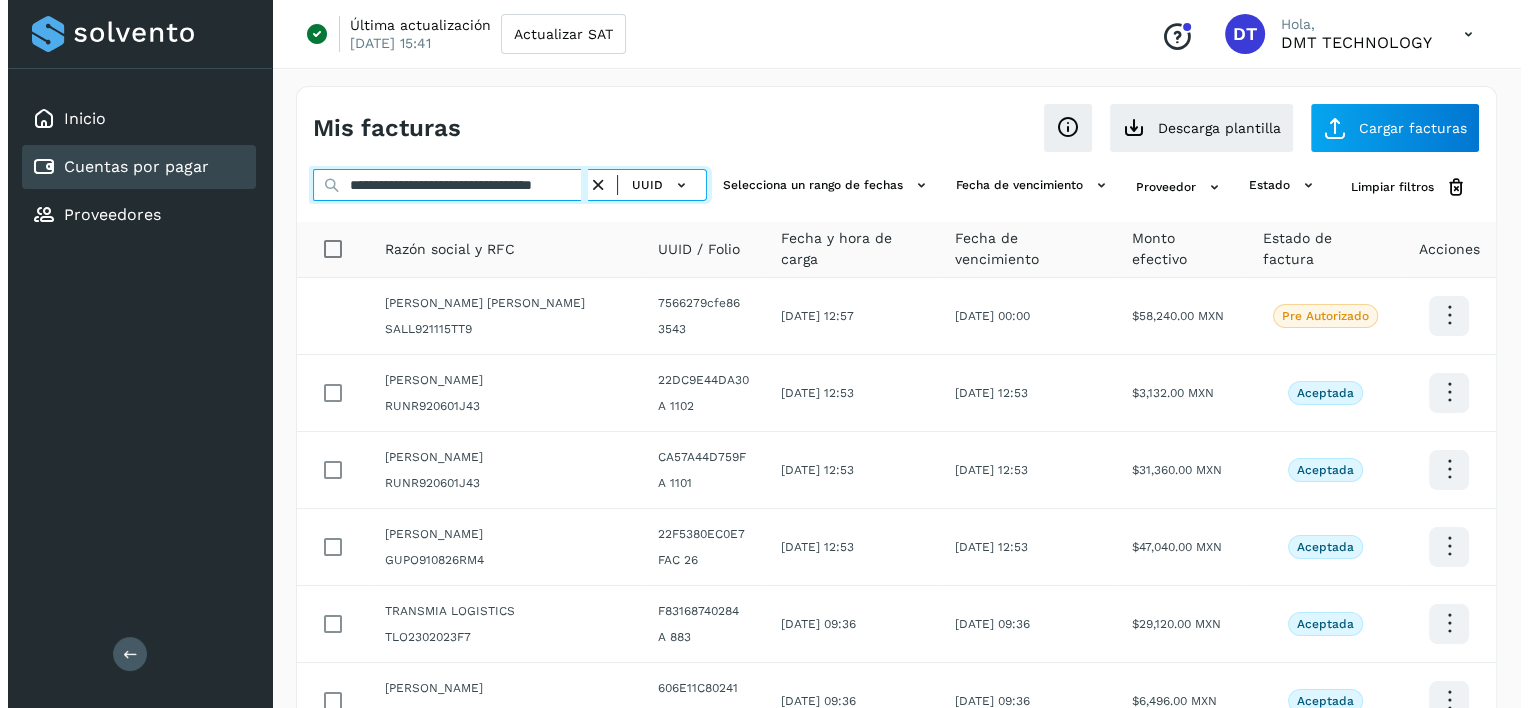 scroll, scrollTop: 0, scrollLeft: 50, axis: horizontal 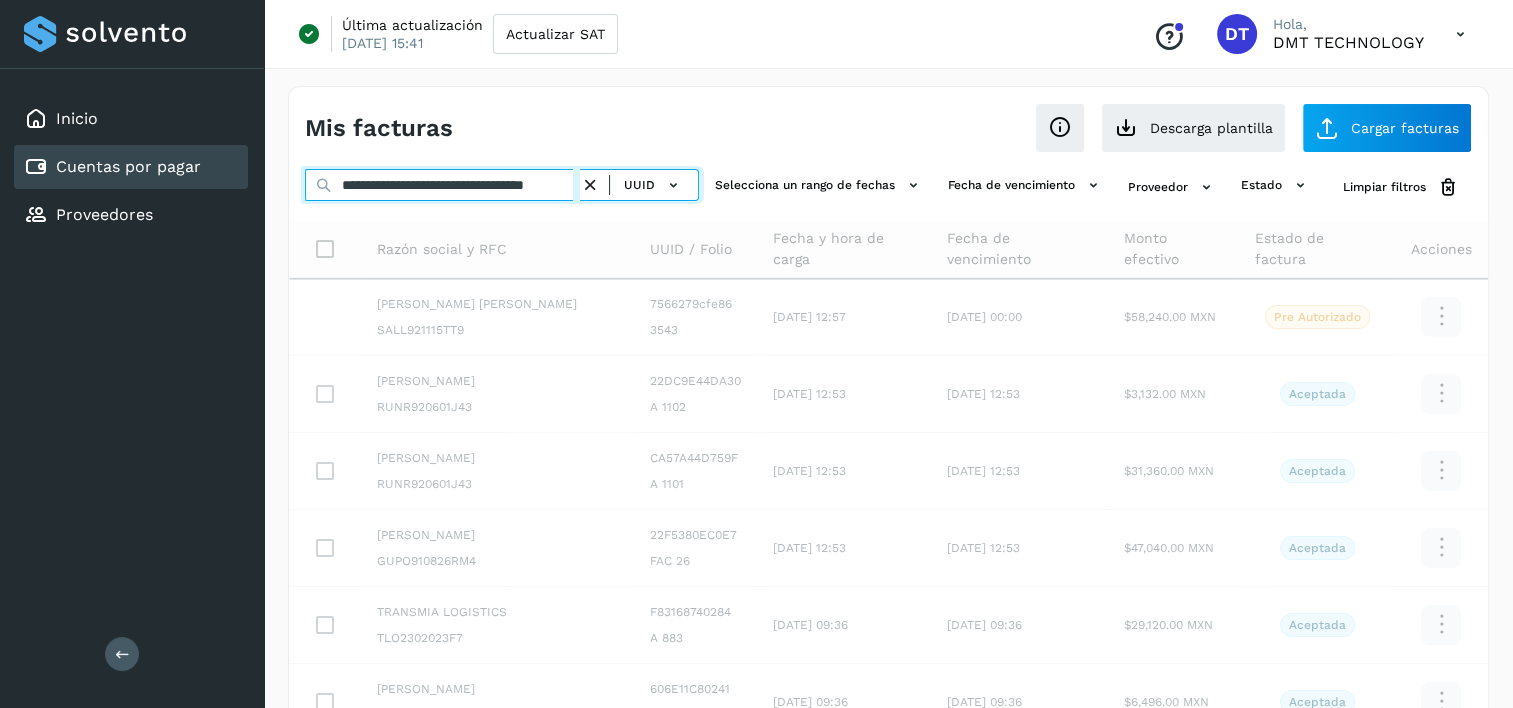 type on "**********" 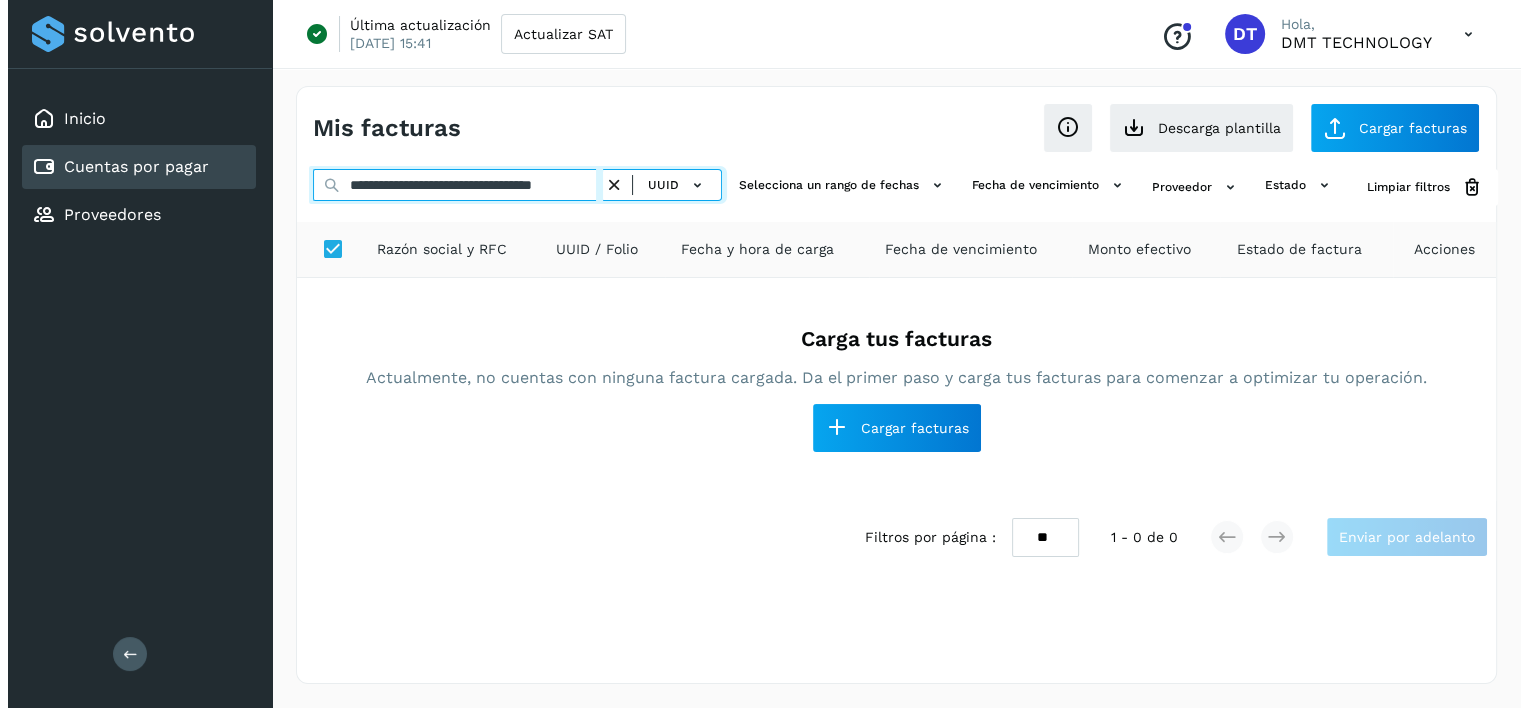 scroll, scrollTop: 0, scrollLeft: 0, axis: both 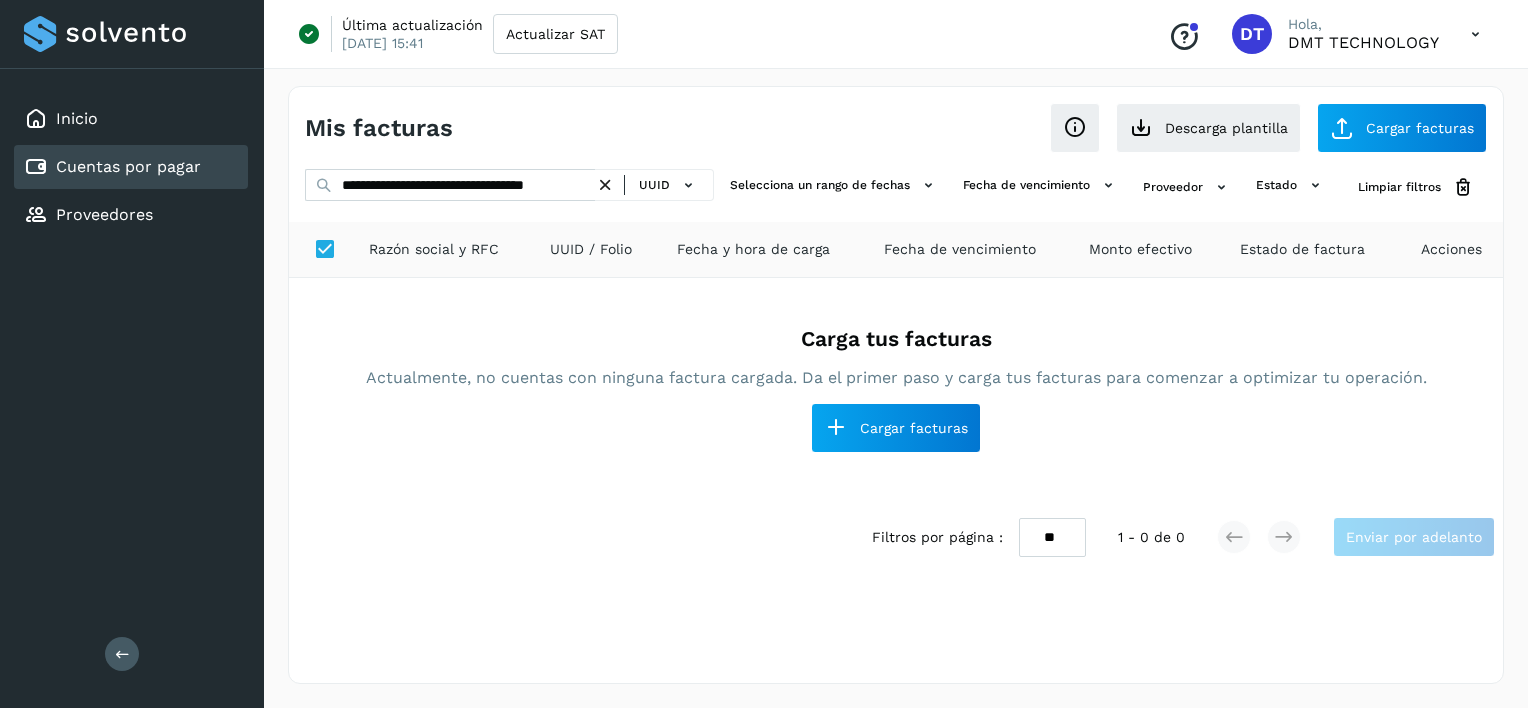 drag, startPoint x: 607, startPoint y: 188, endPoint x: 498, endPoint y: 179, distance: 109.370926 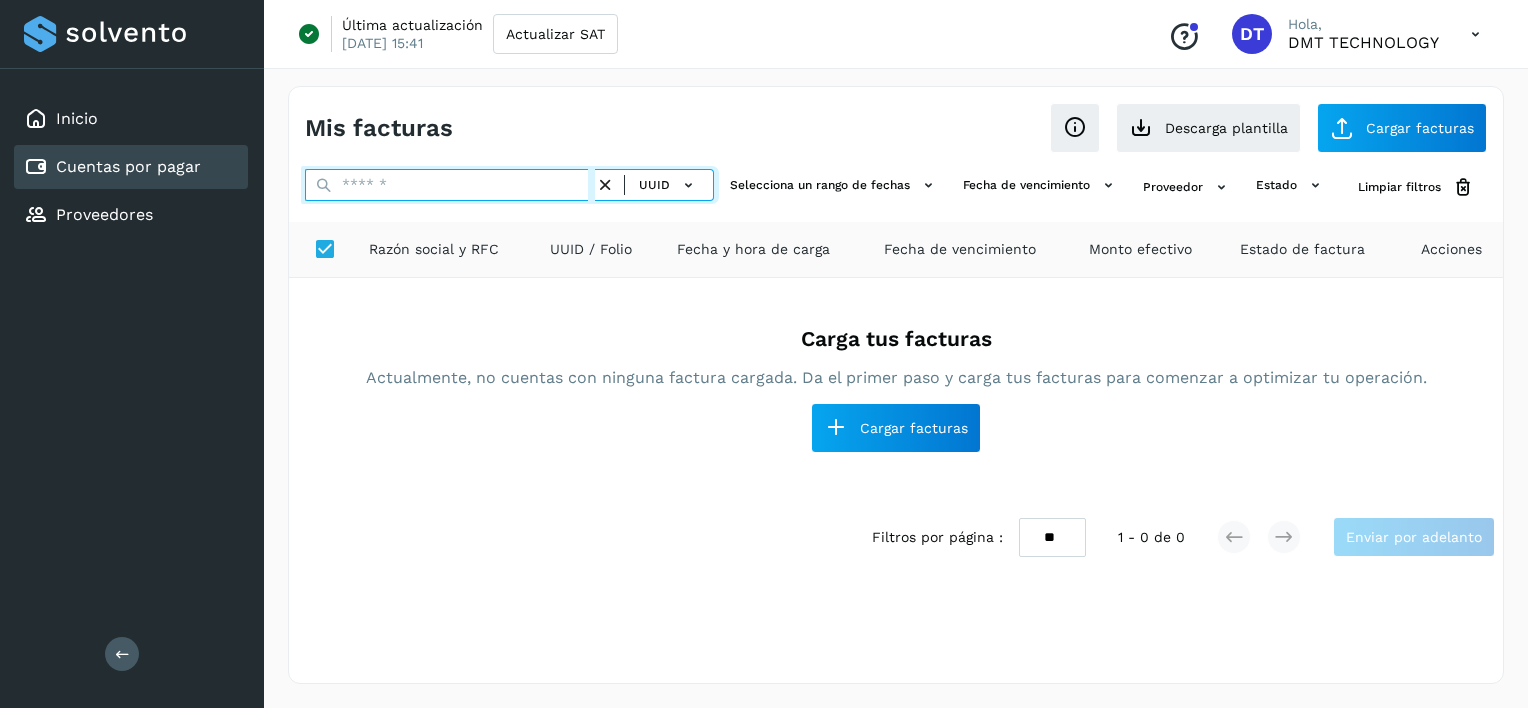click at bounding box center [450, 185] 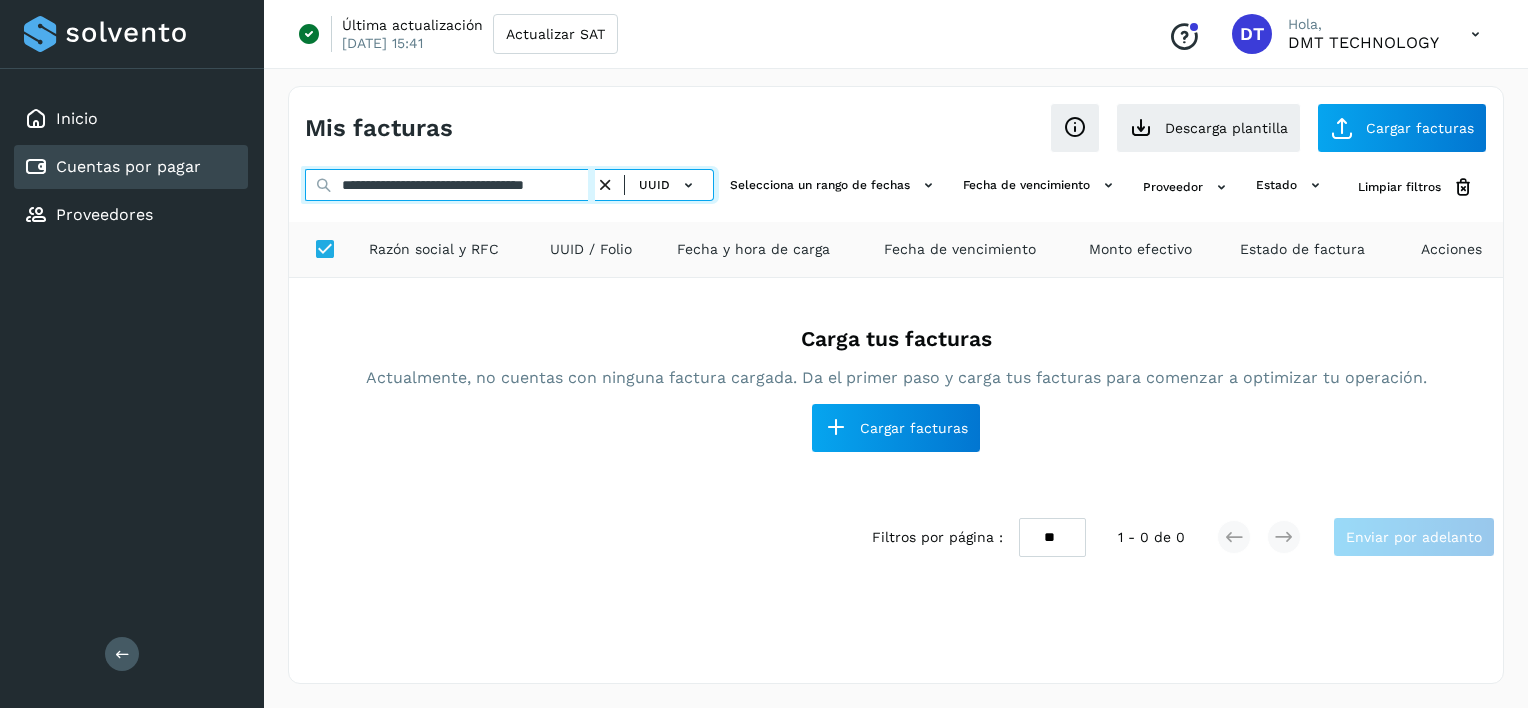 scroll, scrollTop: 0, scrollLeft: 52, axis: horizontal 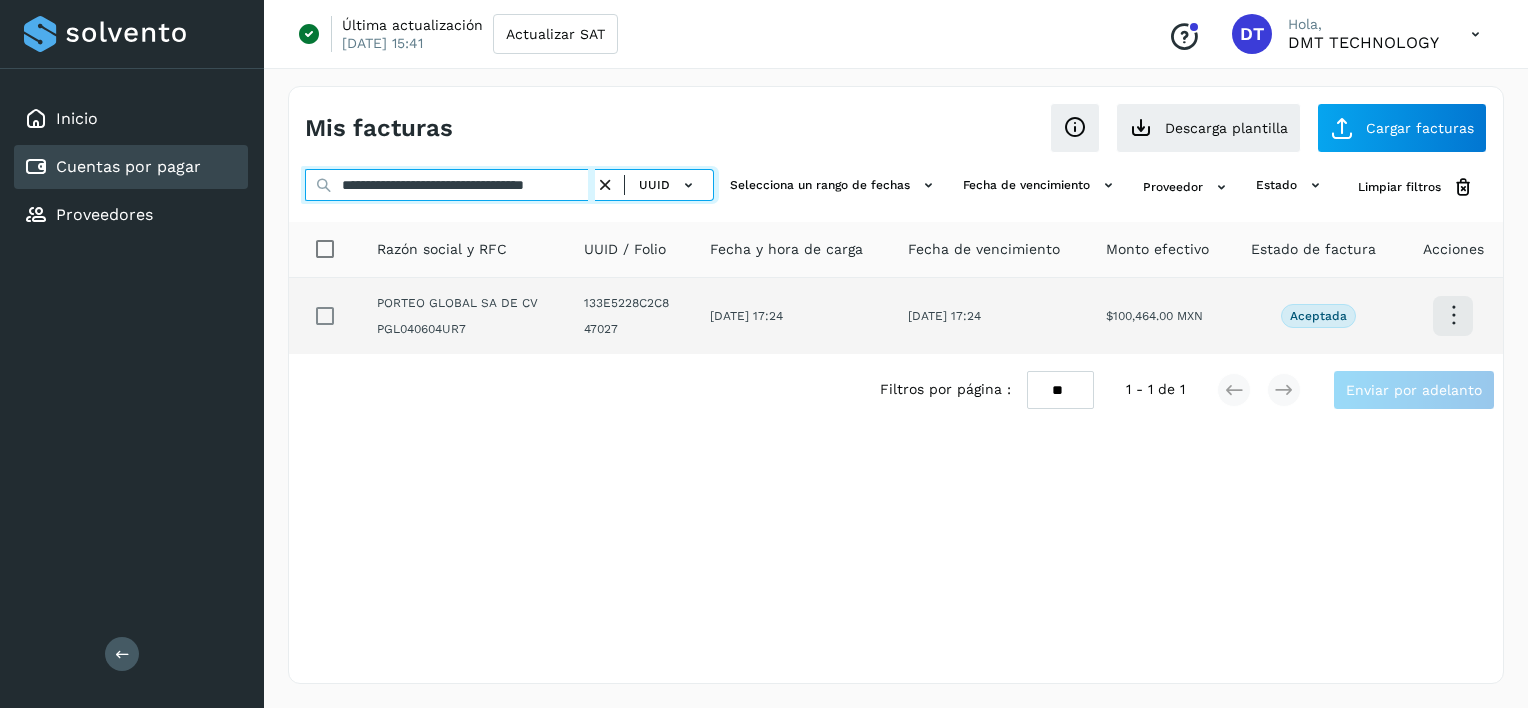 type on "**********" 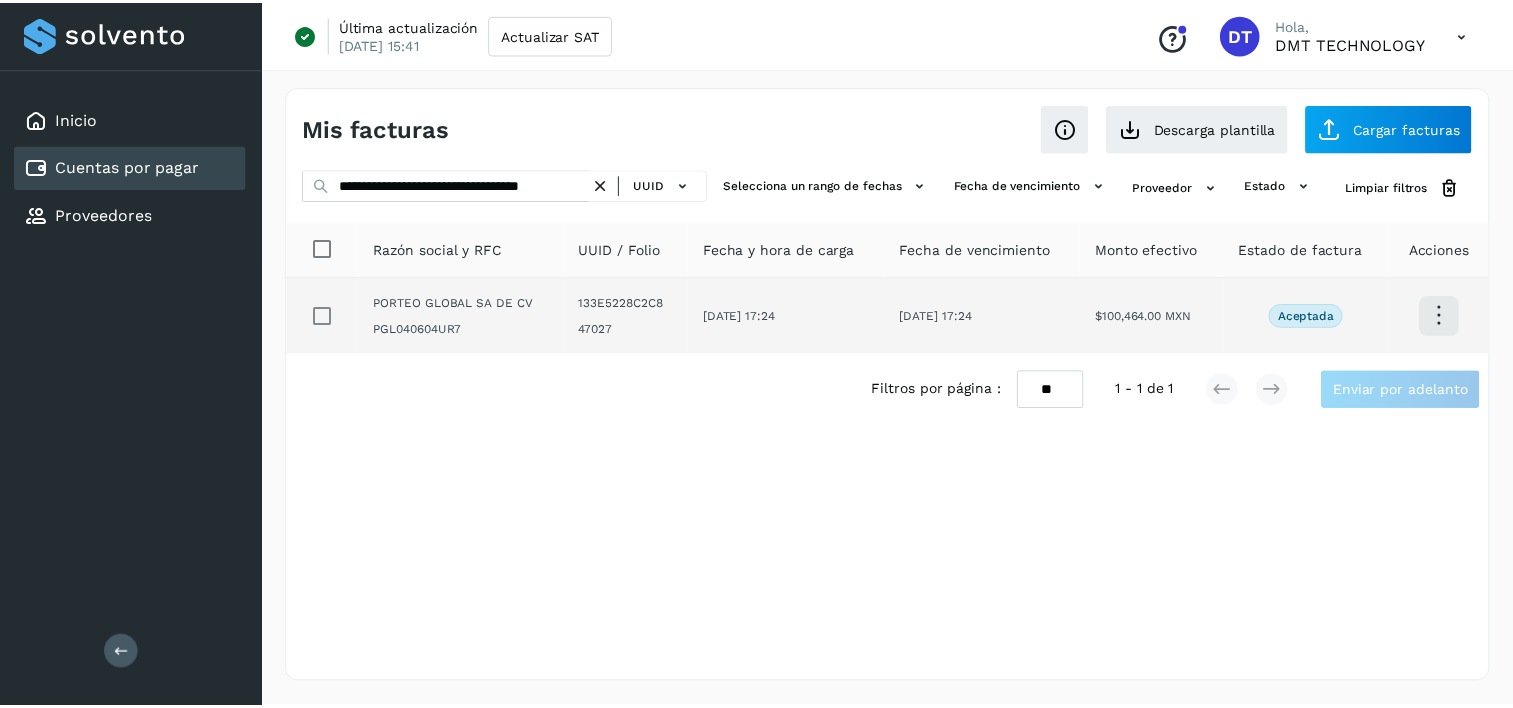 scroll, scrollTop: 0, scrollLeft: 0, axis: both 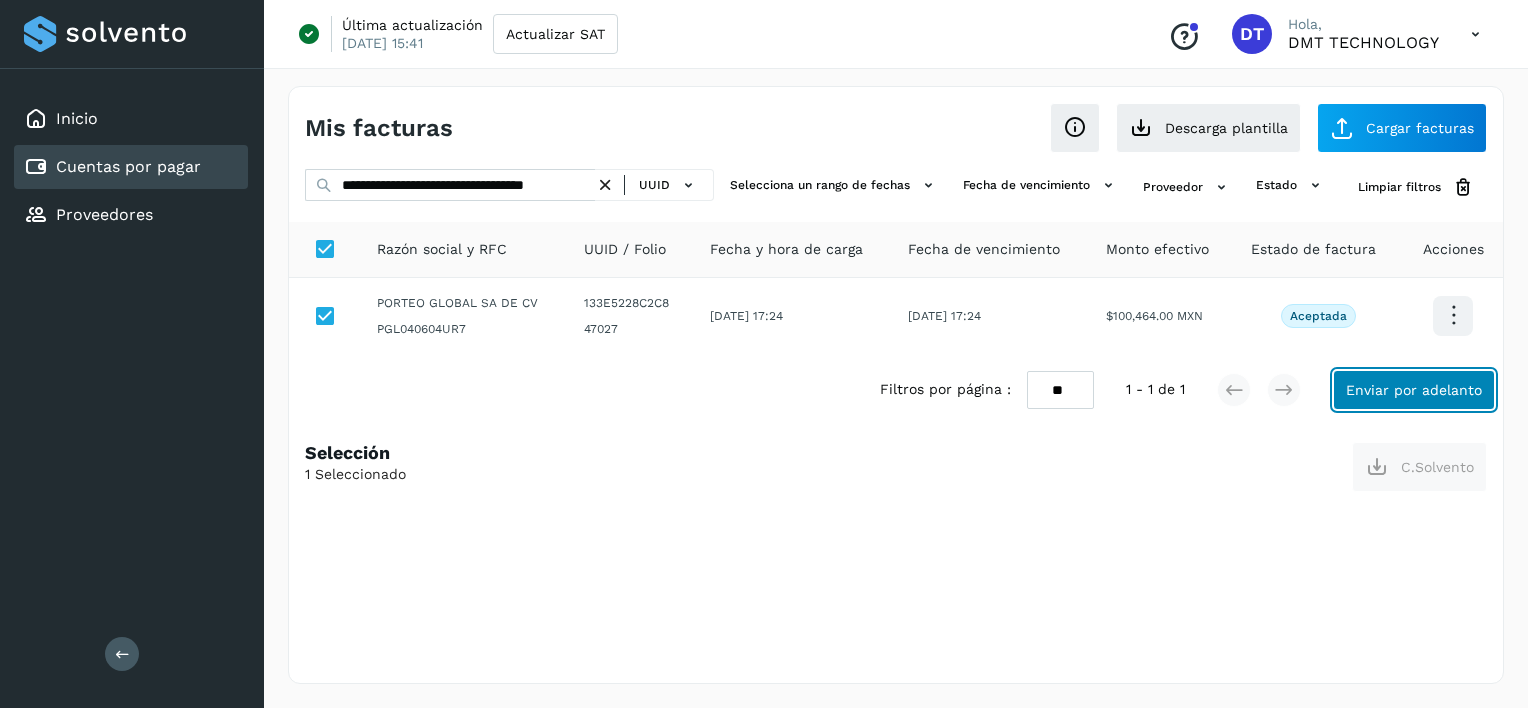 click on "Enviar por adelanto" 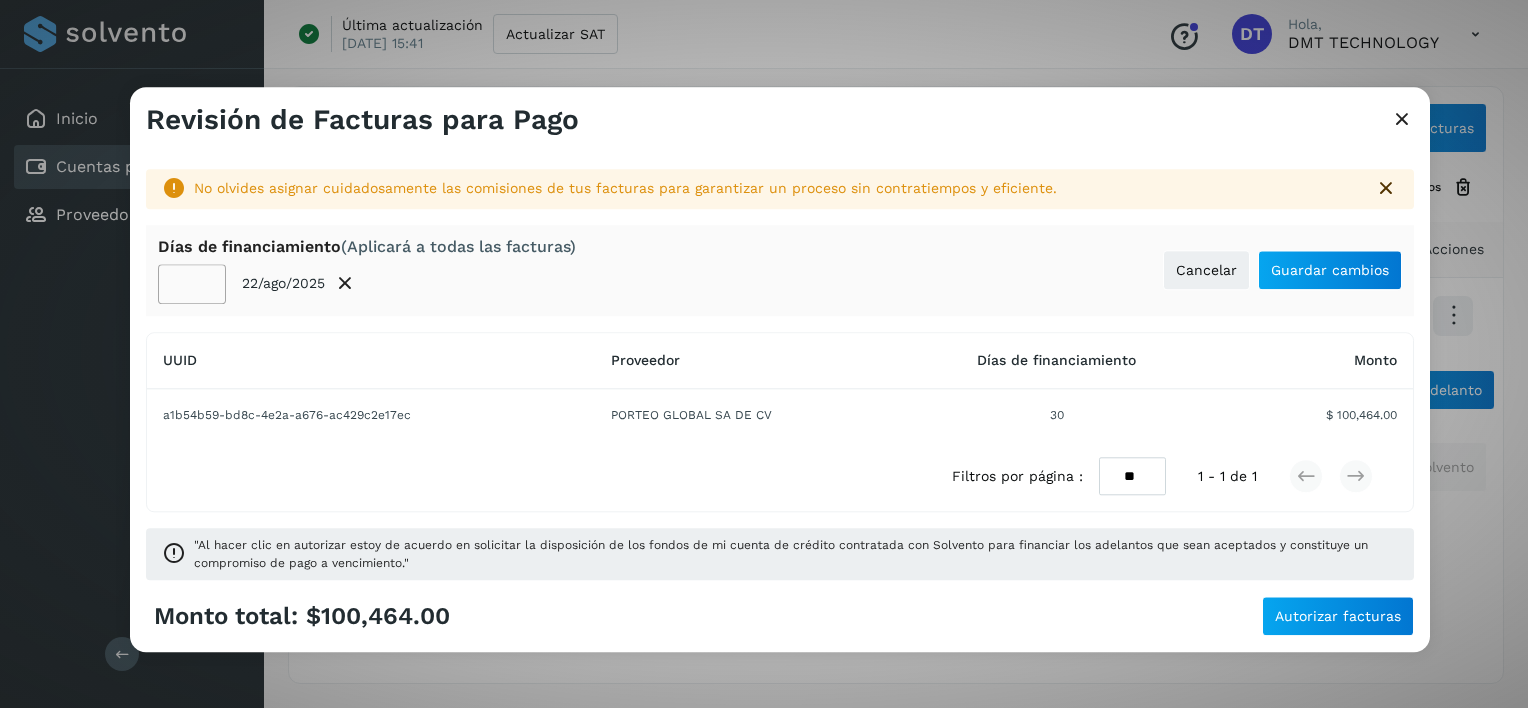 click on "**" 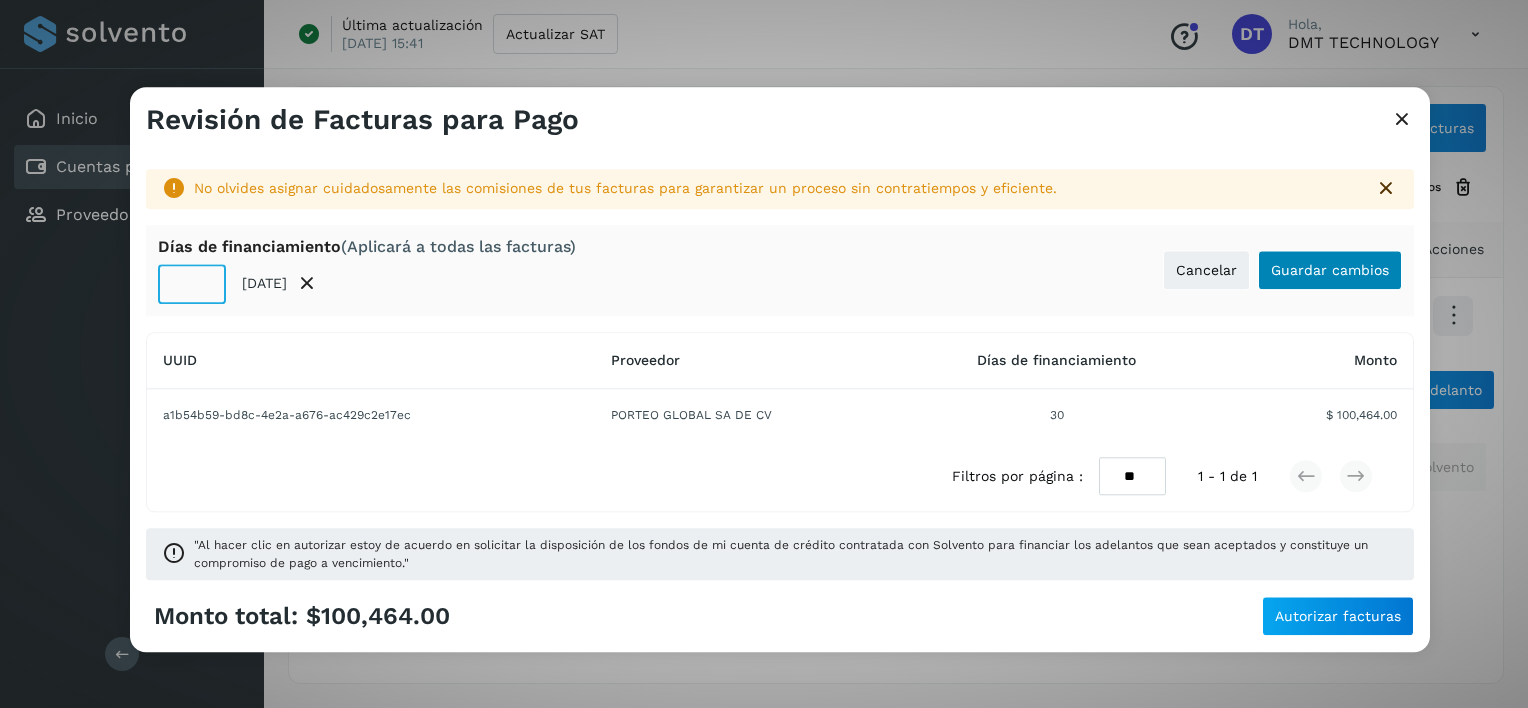 type on "**" 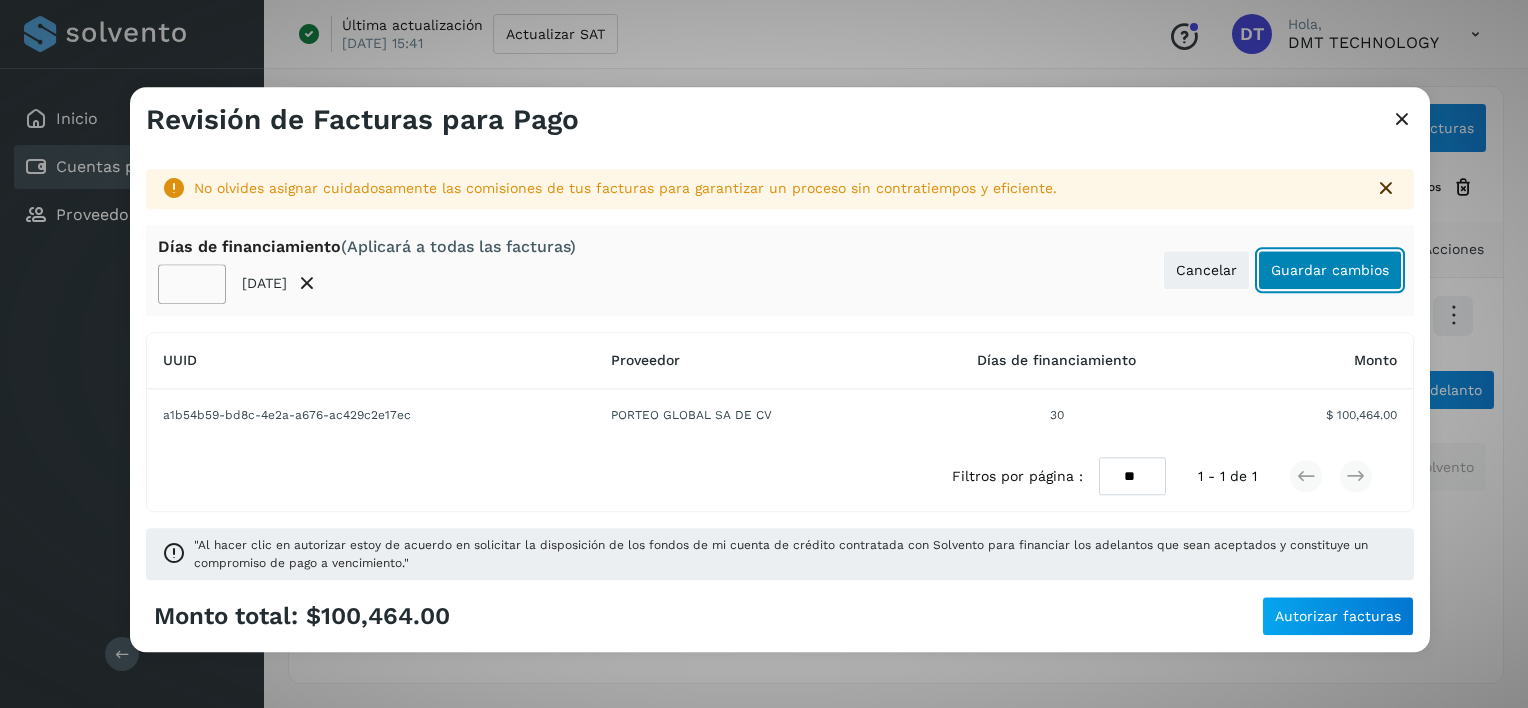 click on "Guardar cambios" 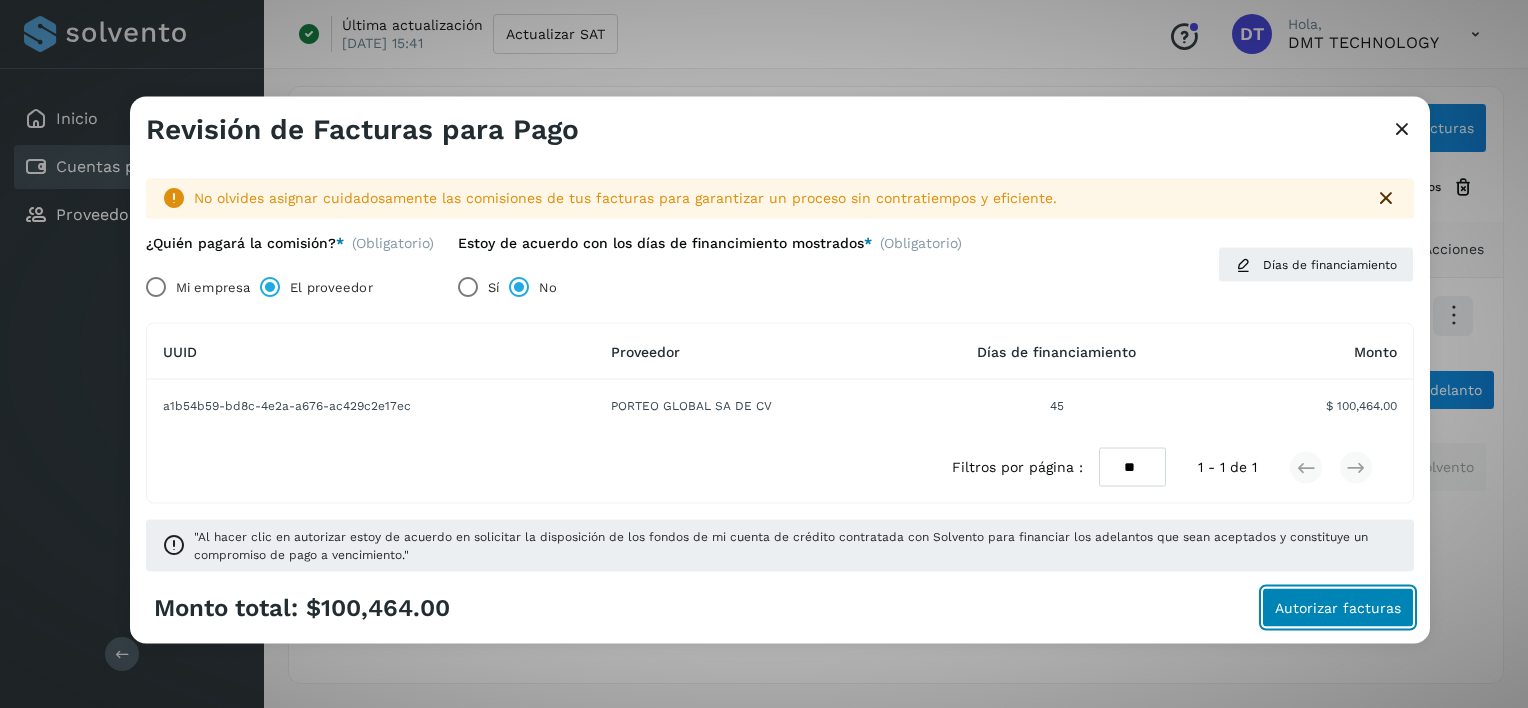 click on "Autorizar facturas" 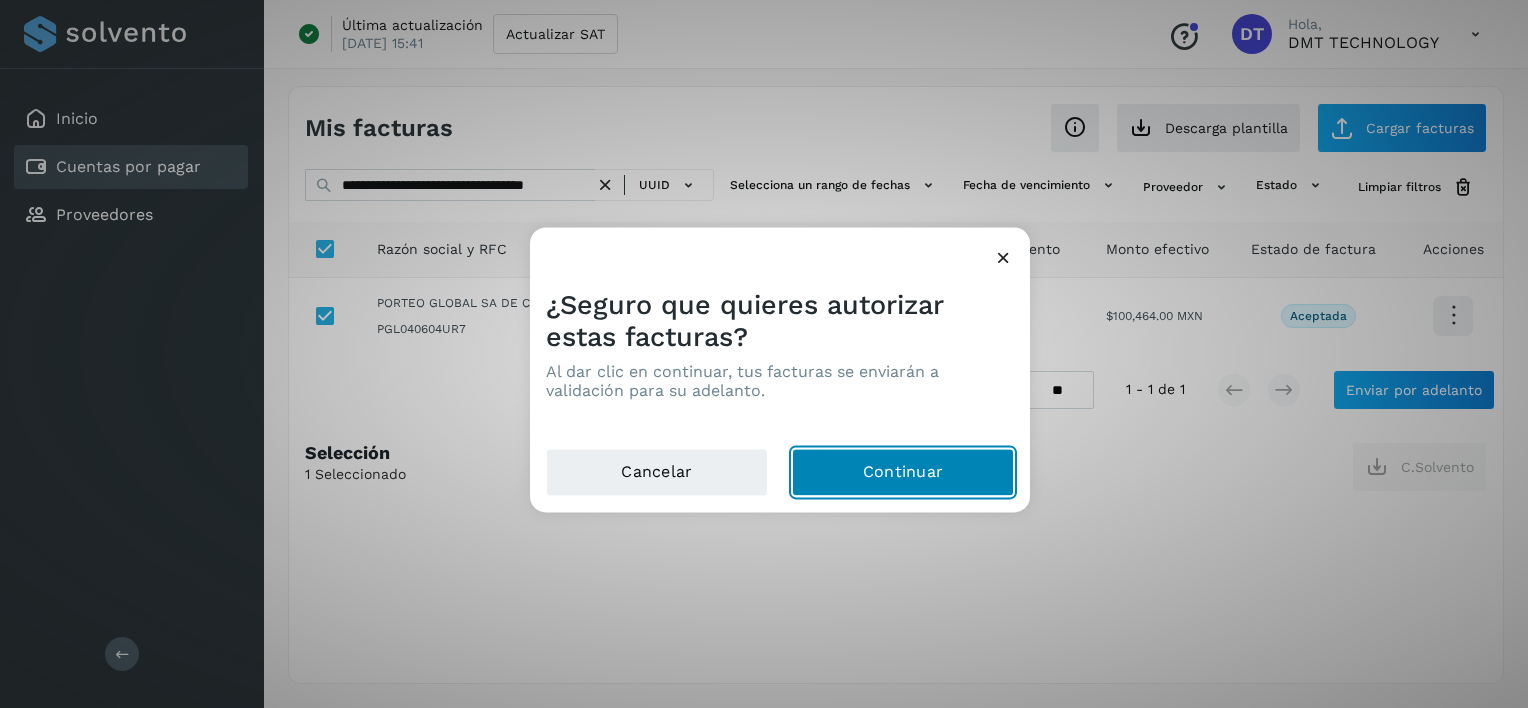 click on "Continuar" 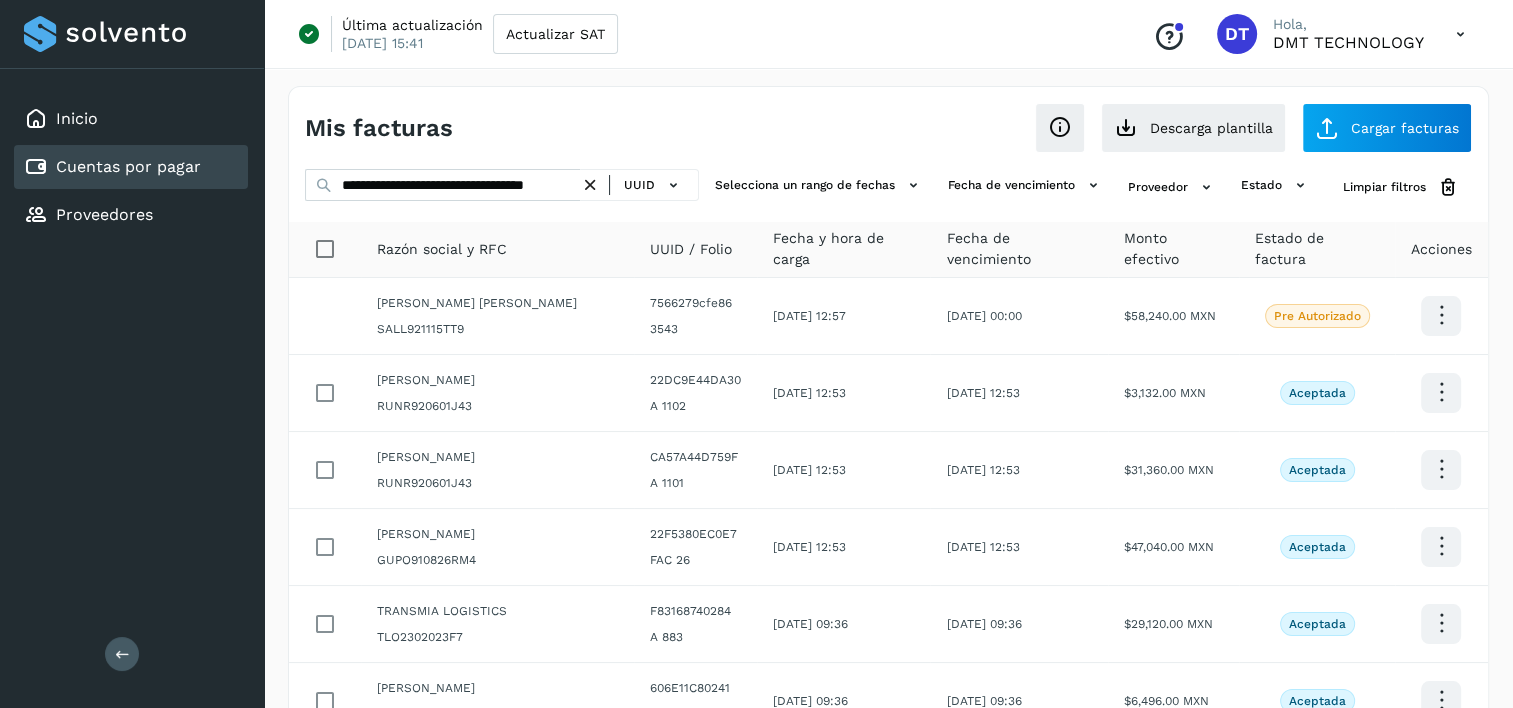 click at bounding box center [590, 185] 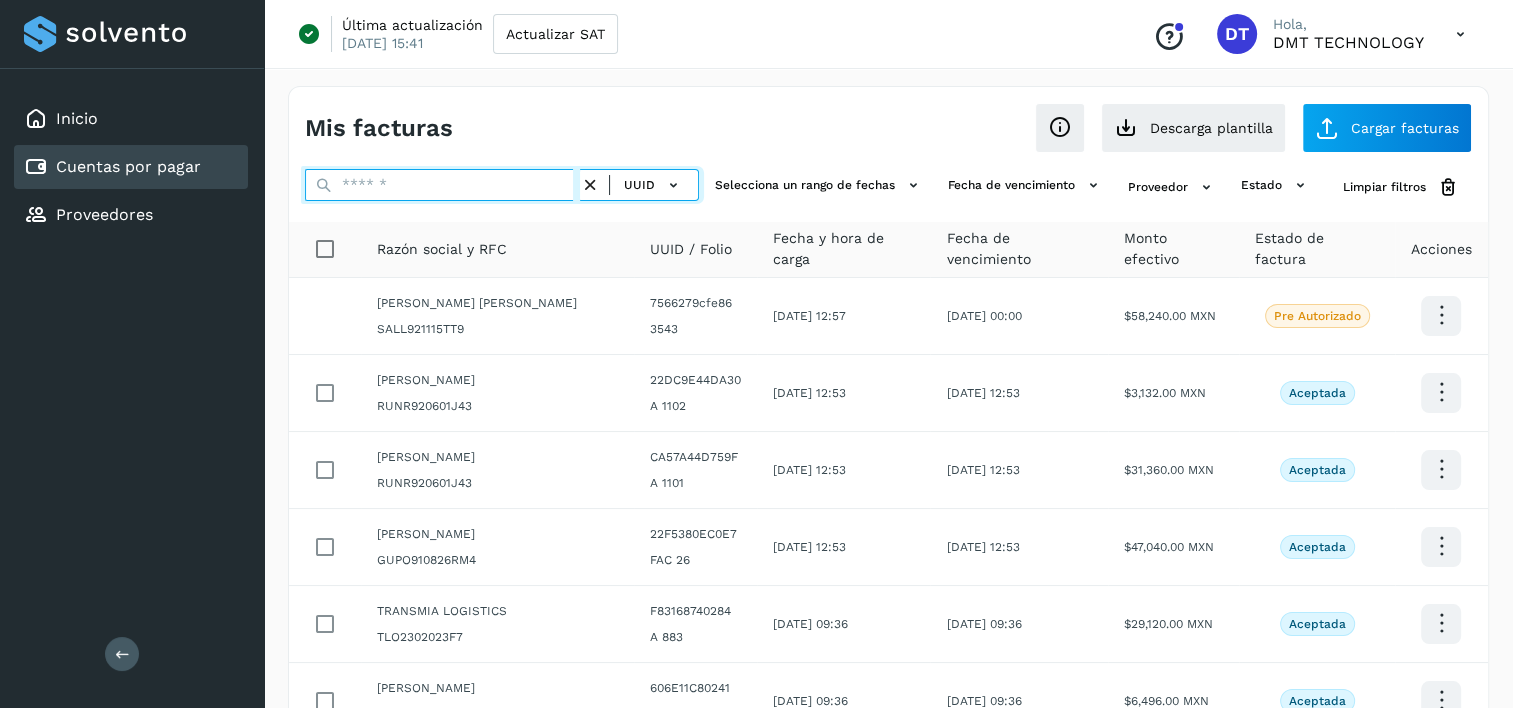 click at bounding box center [442, 185] 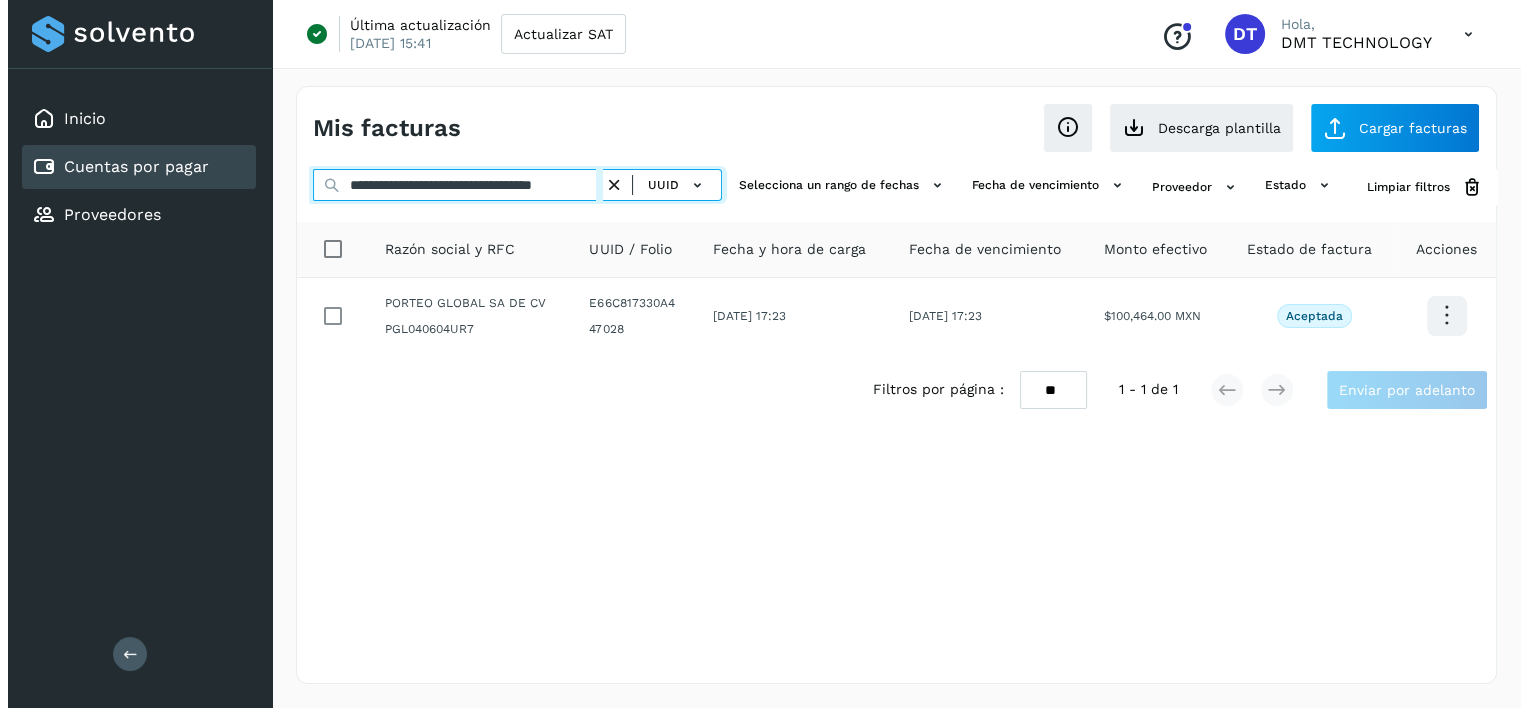 scroll, scrollTop: 0, scrollLeft: 46, axis: horizontal 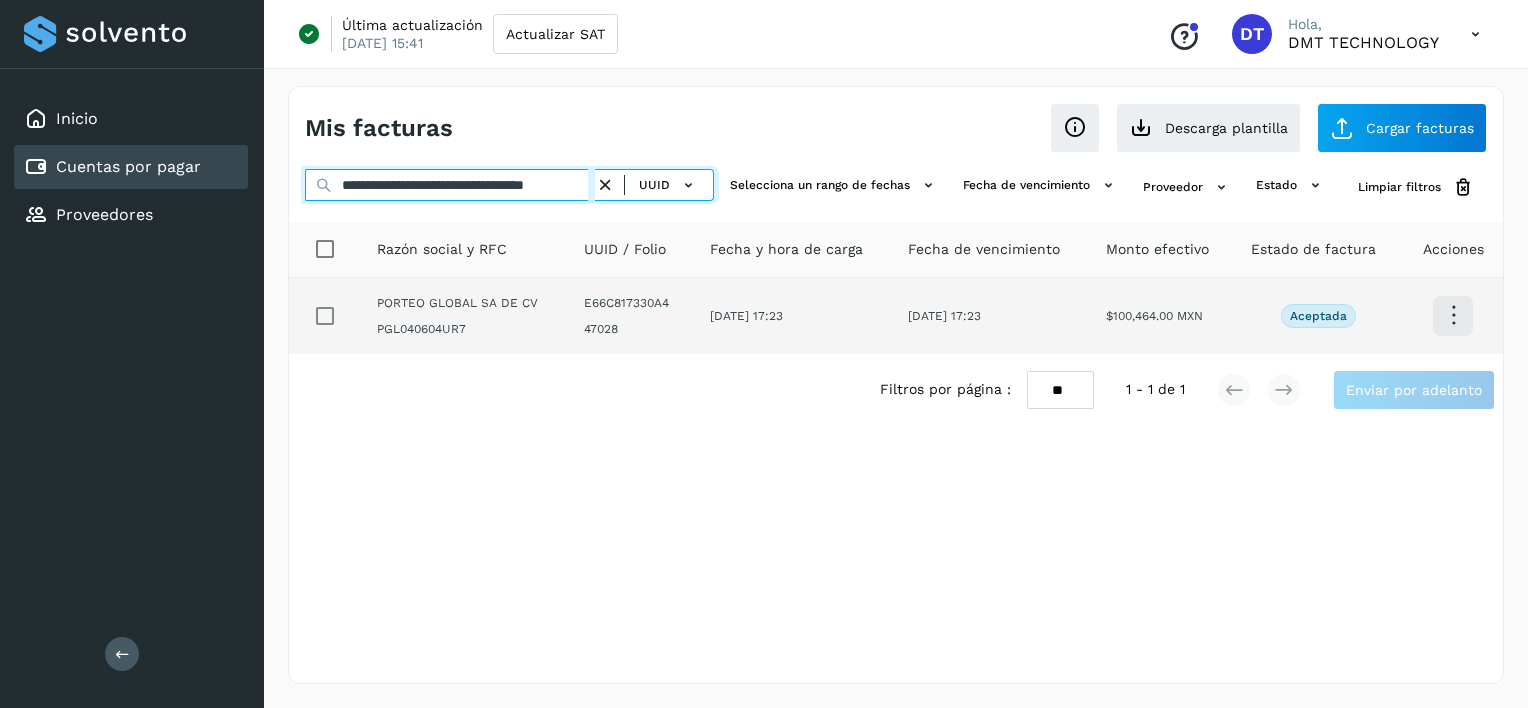 type on "**********" 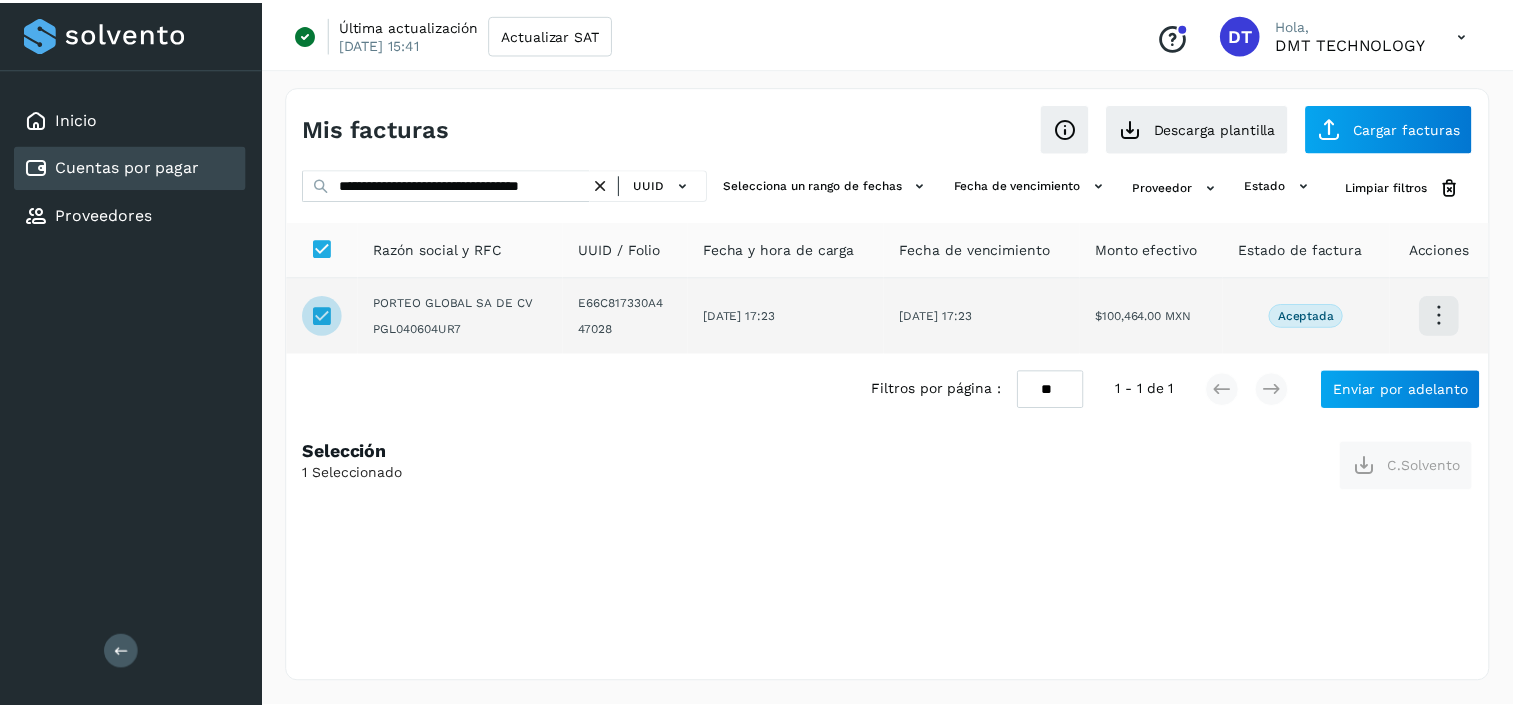 scroll, scrollTop: 0, scrollLeft: 0, axis: both 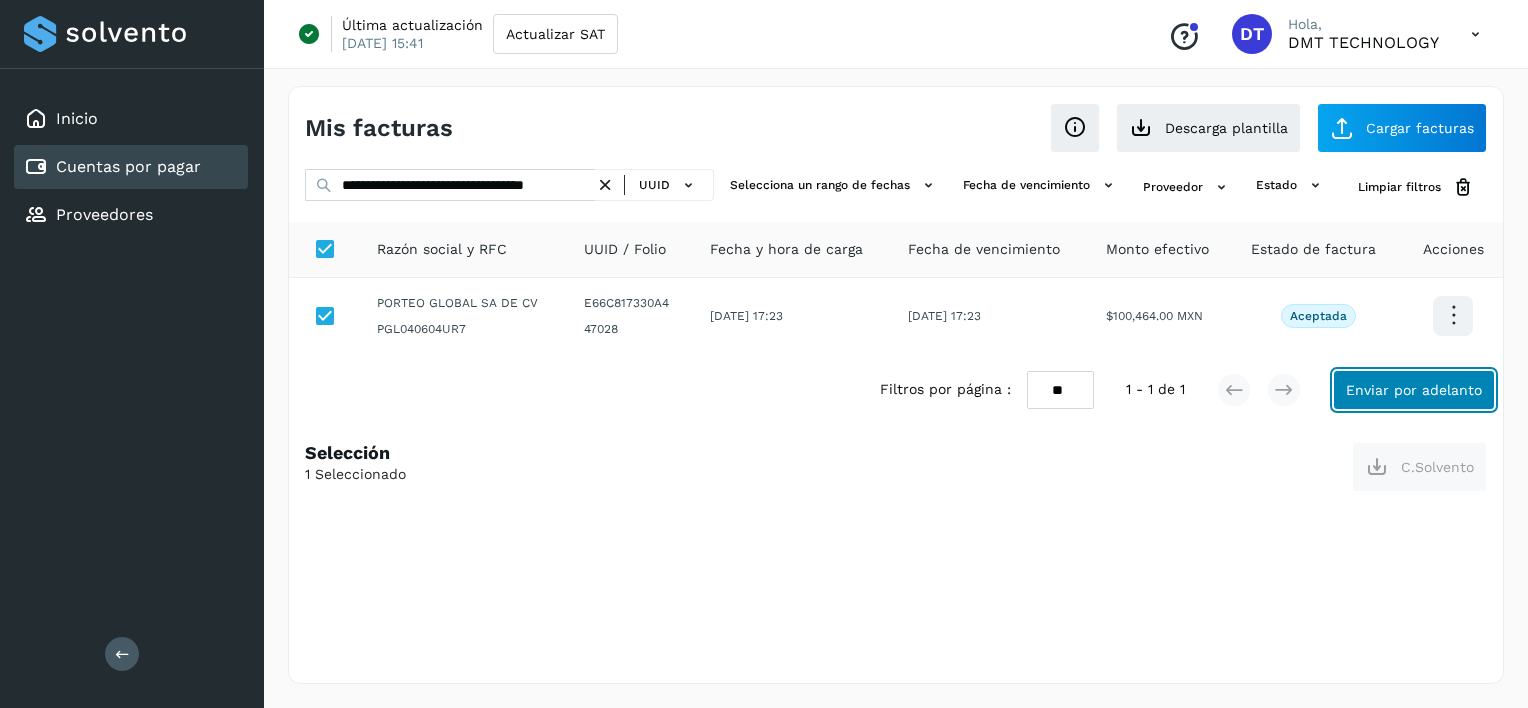 click on "Enviar por adelanto" 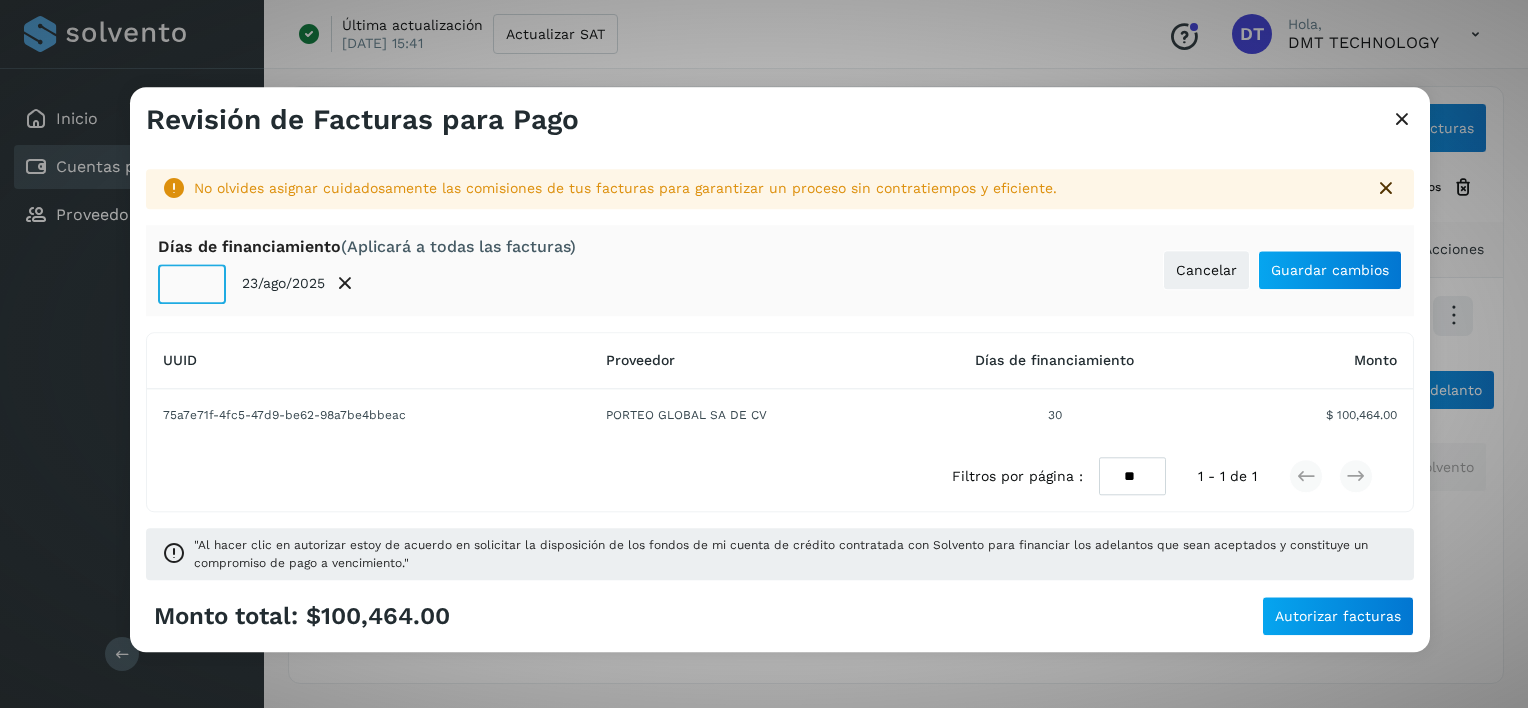 click on "**" 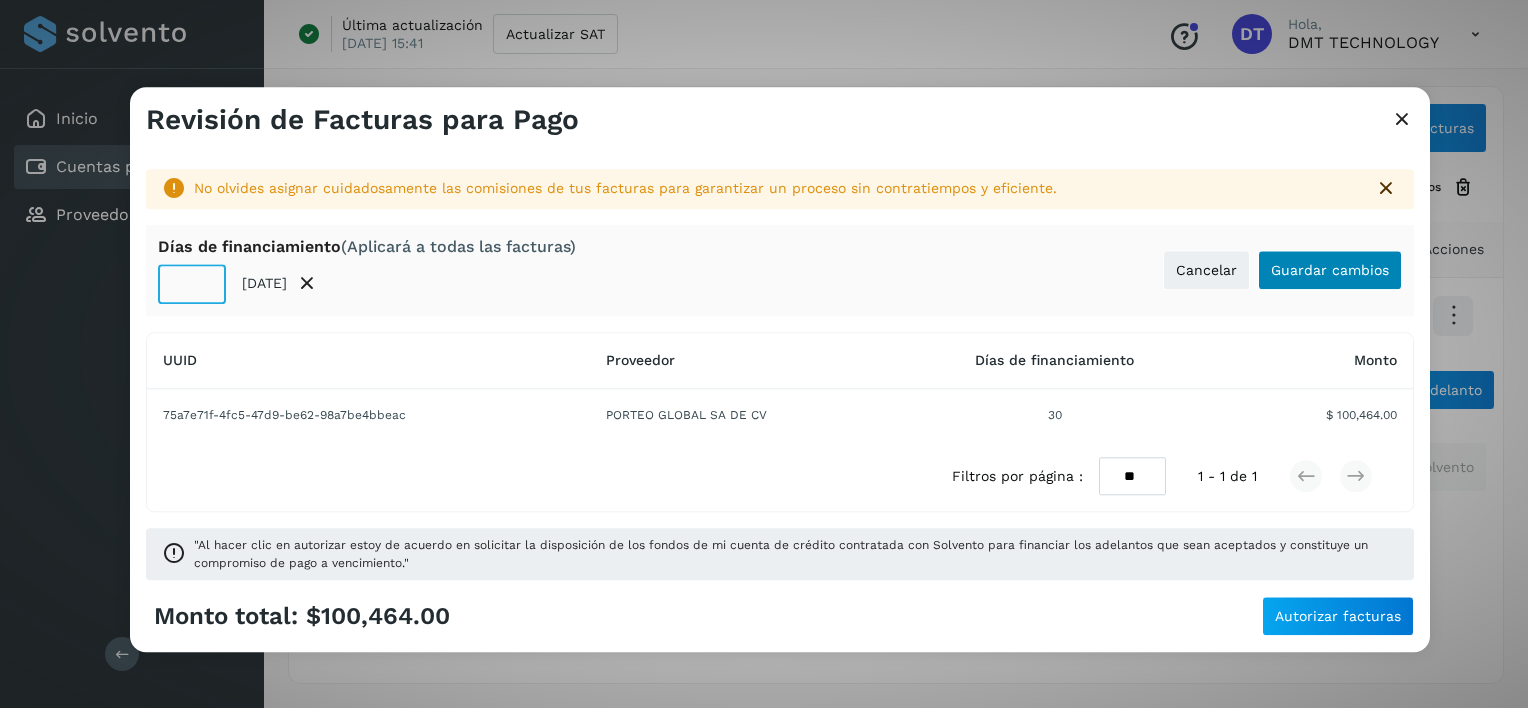 type on "**" 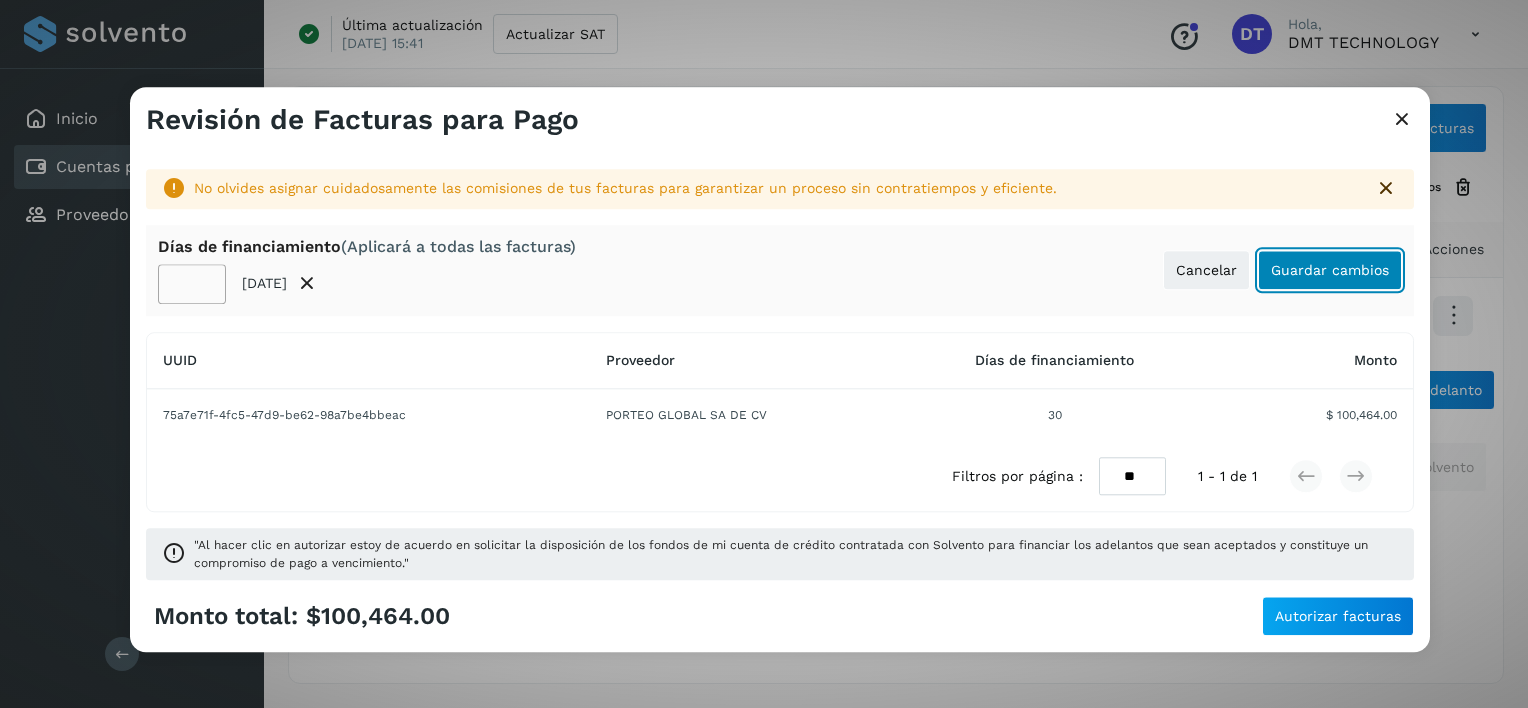 click on "Guardar cambios" at bounding box center [1330, 270] 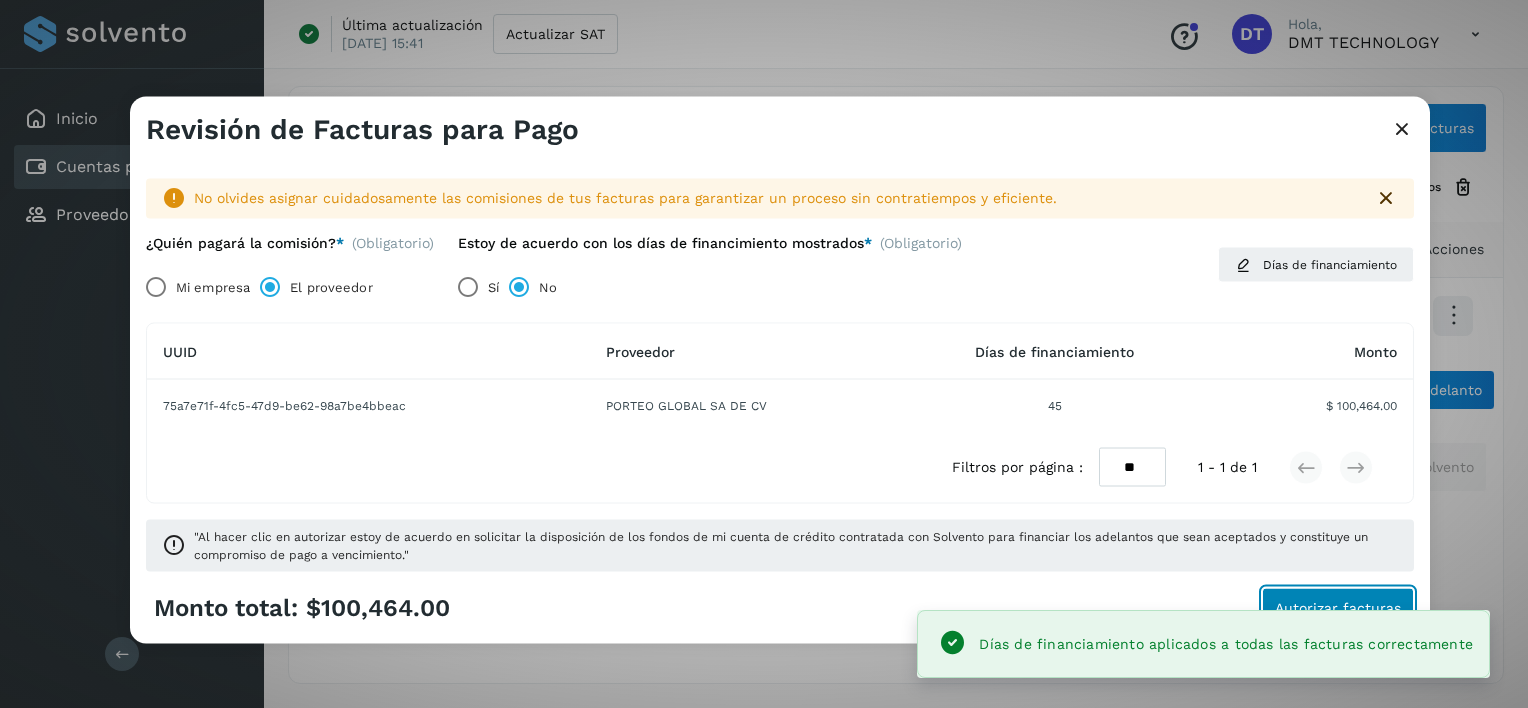 click on "Autorizar facturas" at bounding box center [1338, 607] 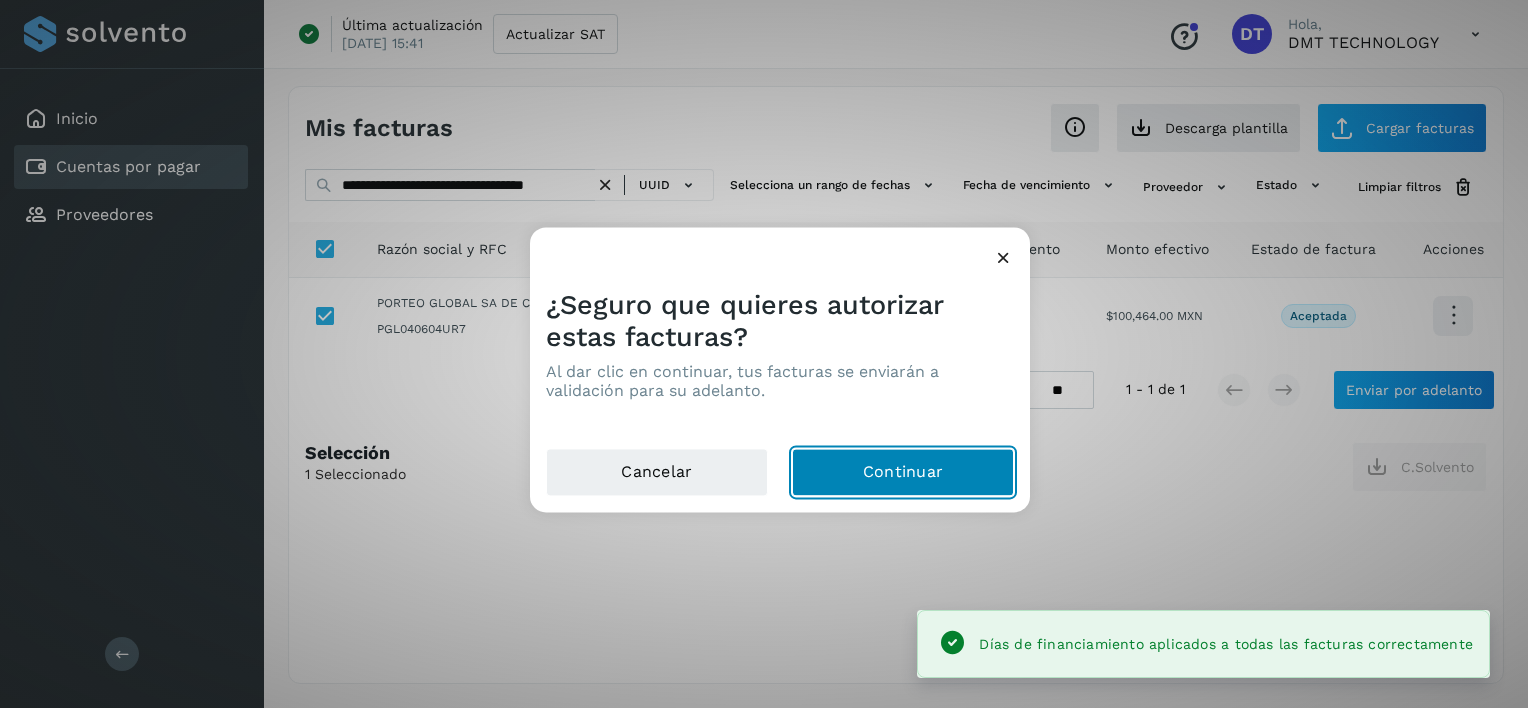 click on "Continuar" 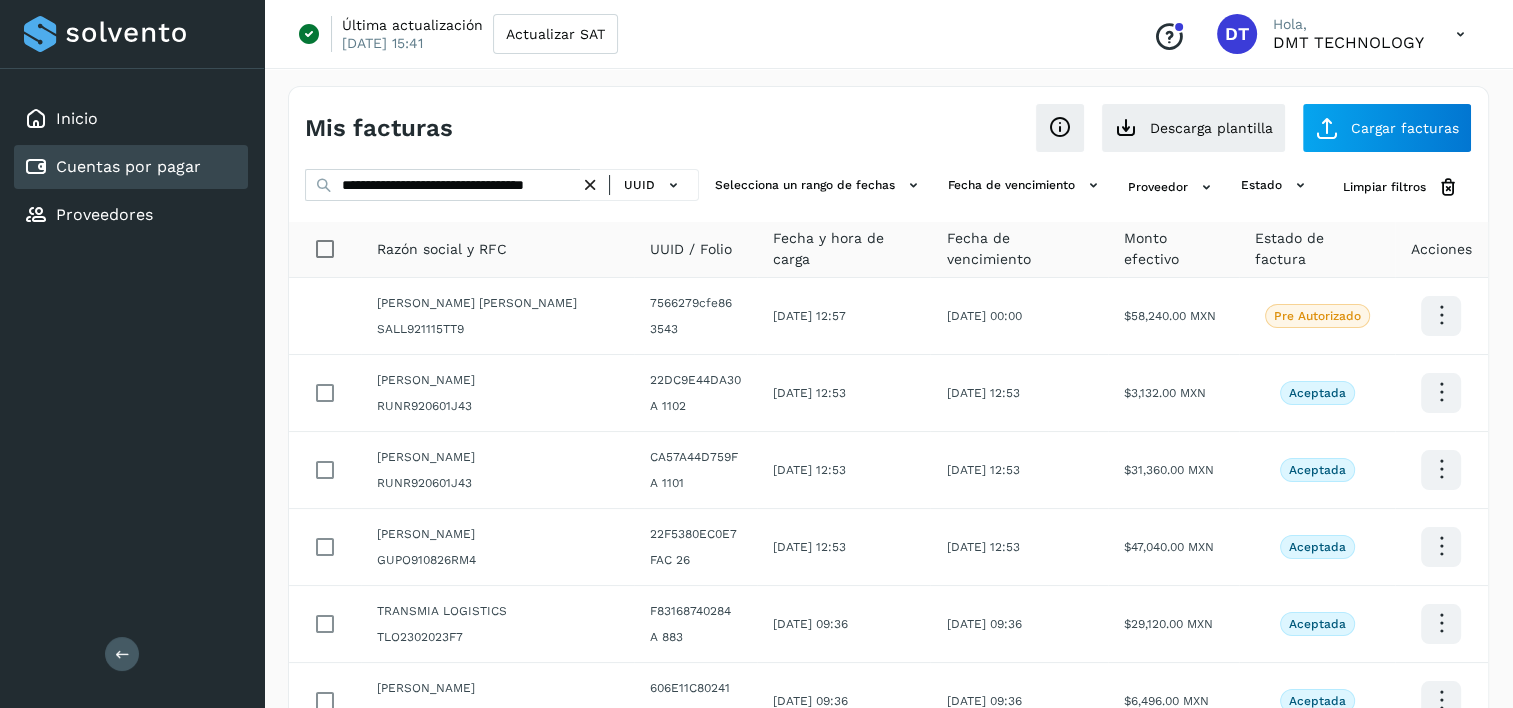 click at bounding box center (590, 185) 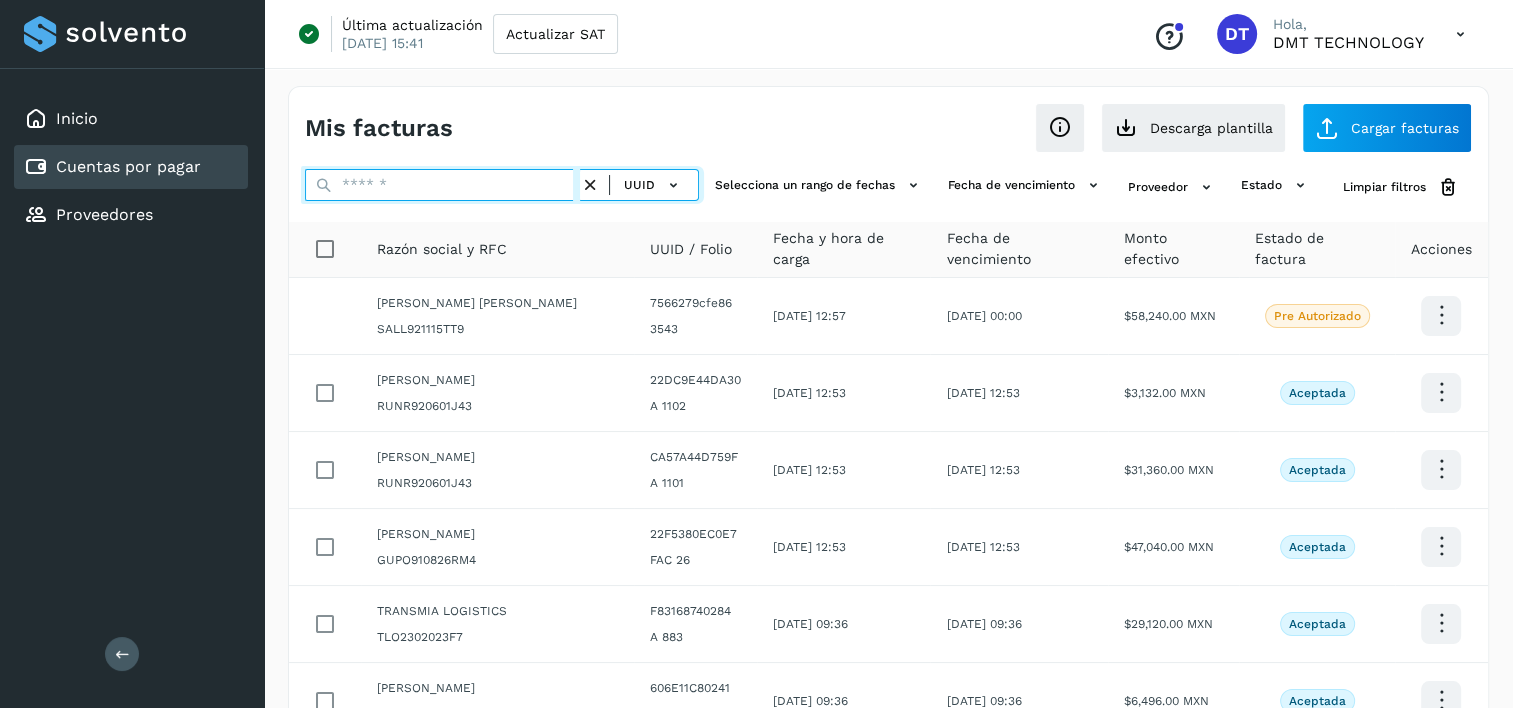 click at bounding box center [442, 185] 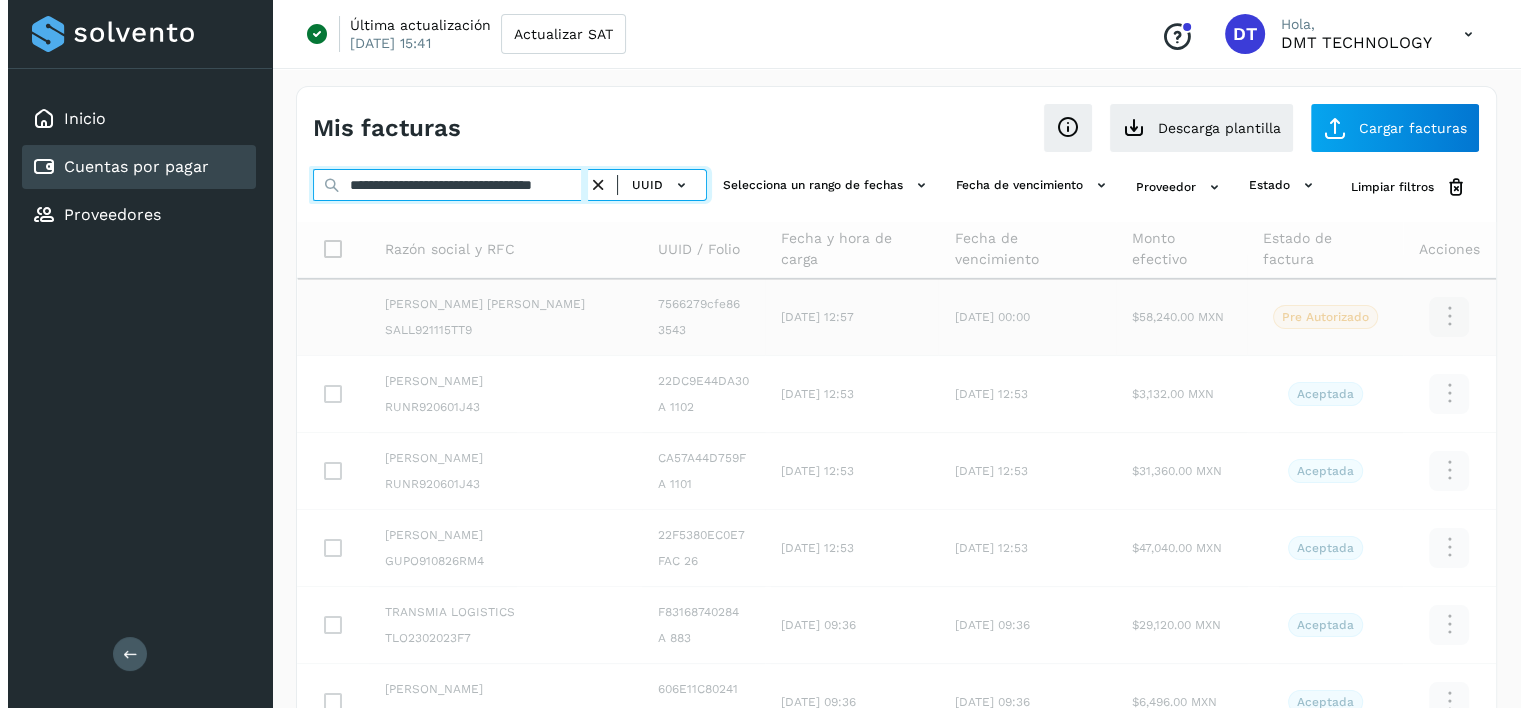 scroll, scrollTop: 0, scrollLeft: 54, axis: horizontal 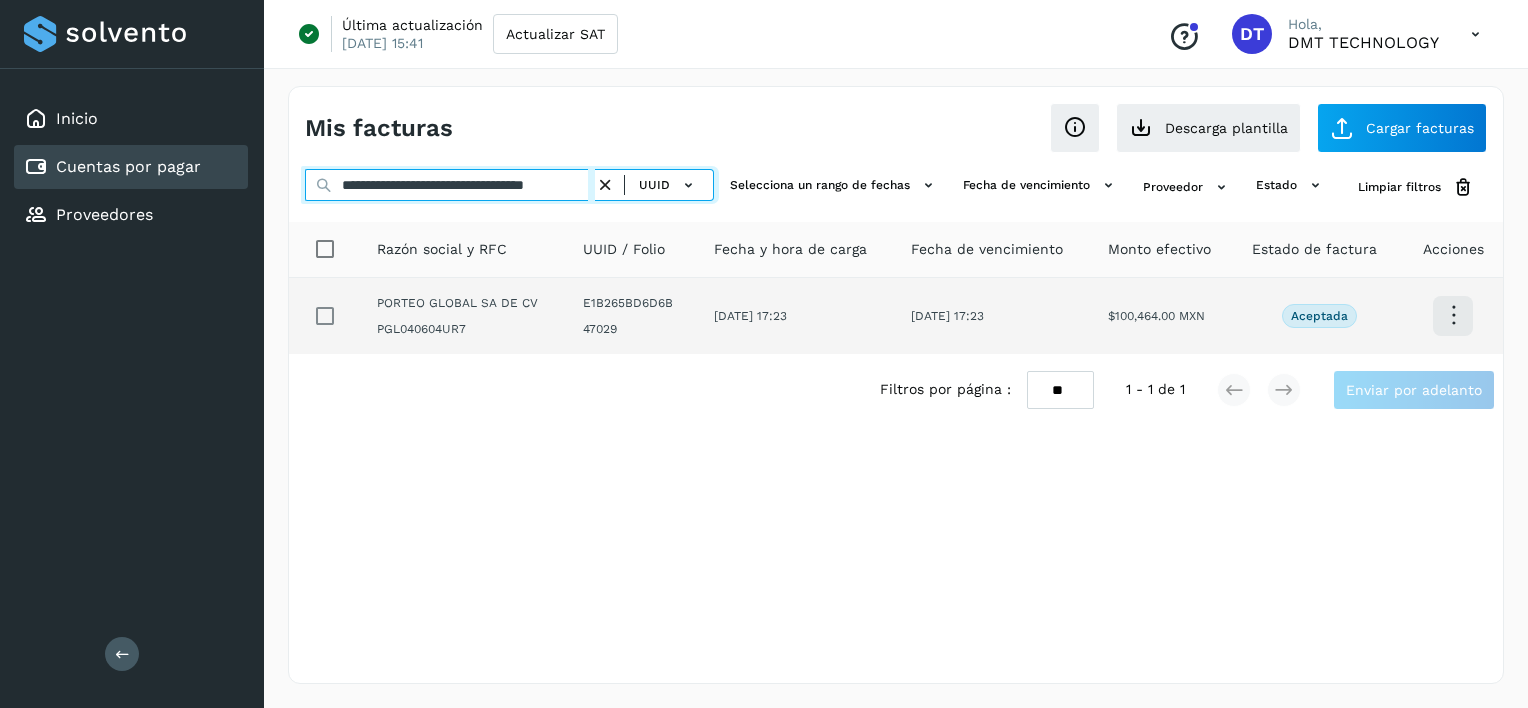 type on "**********" 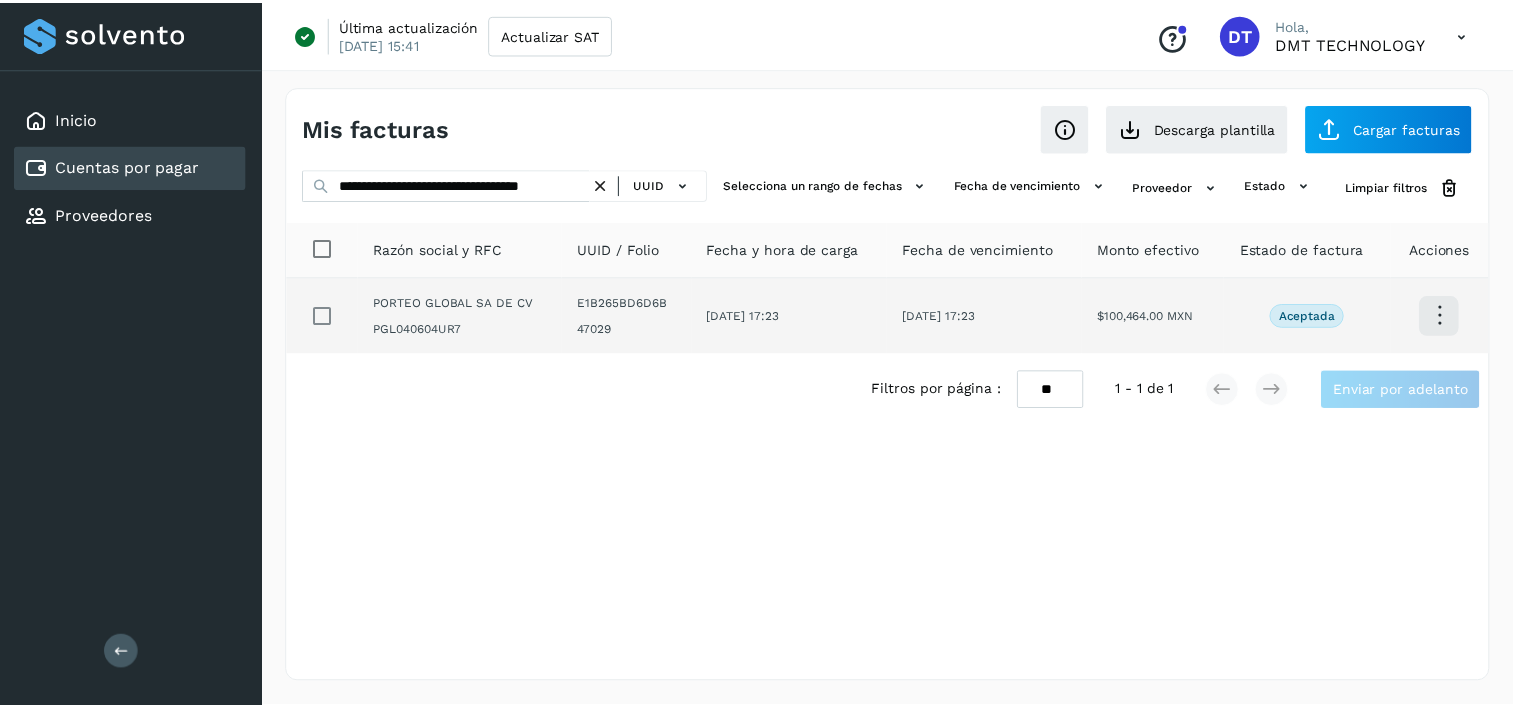 scroll, scrollTop: 0, scrollLeft: 0, axis: both 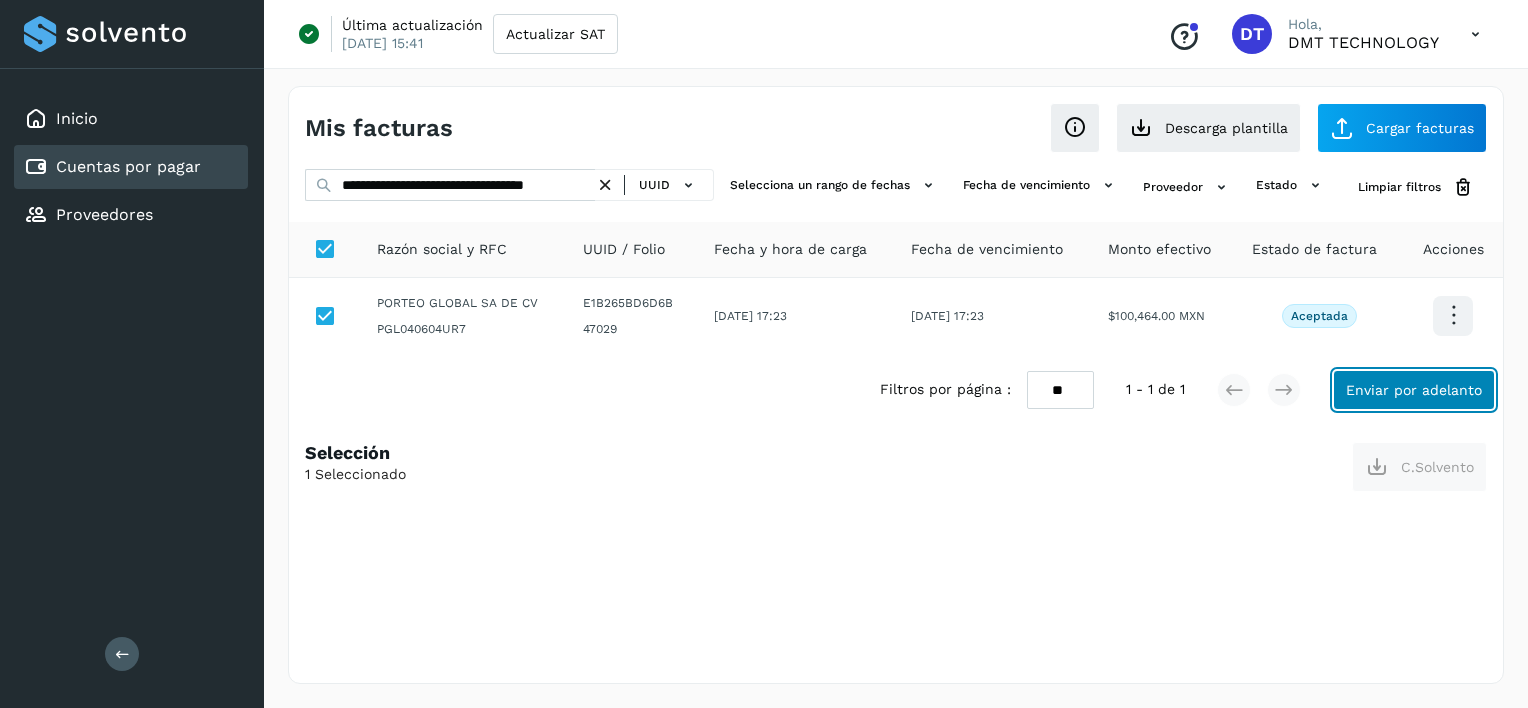 click on "Enviar por adelanto" 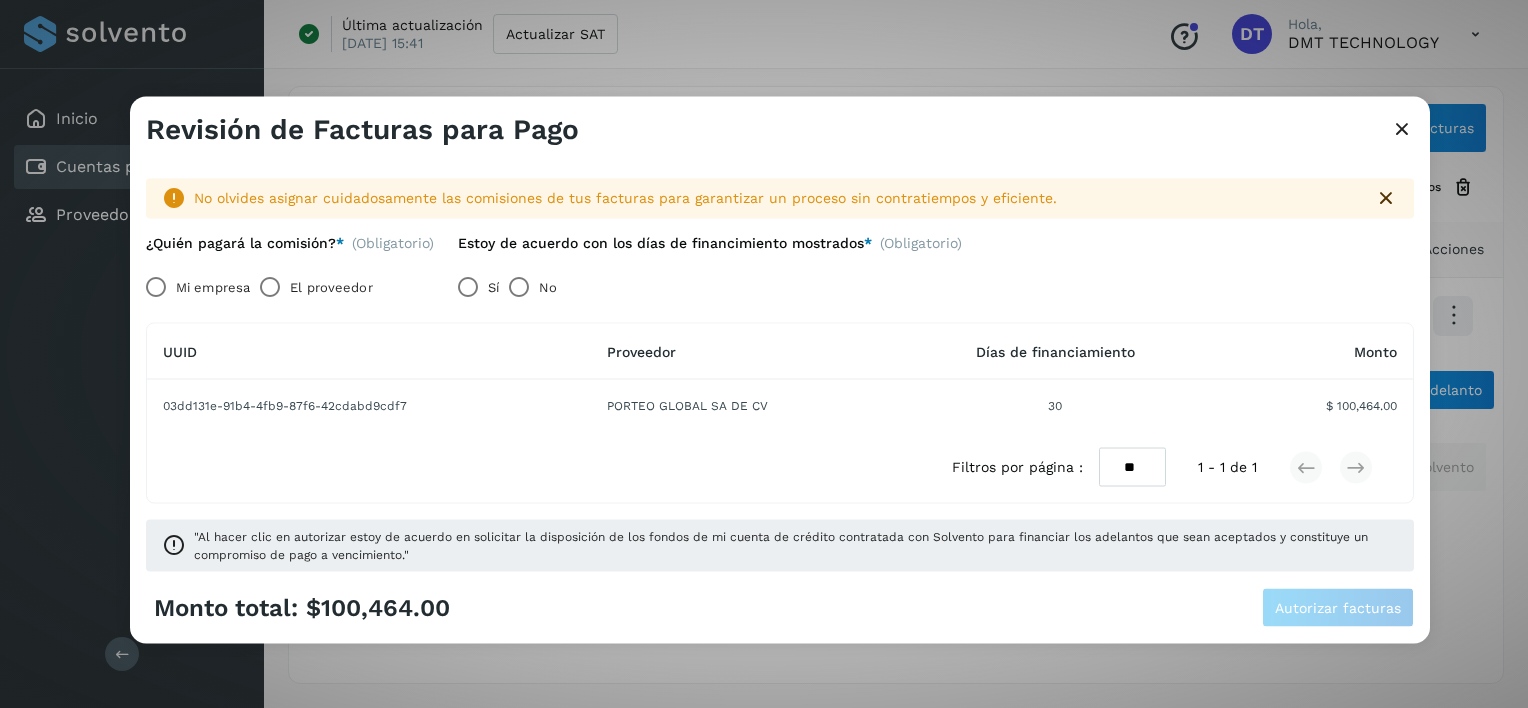 click on "El proveedor" at bounding box center [331, 287] 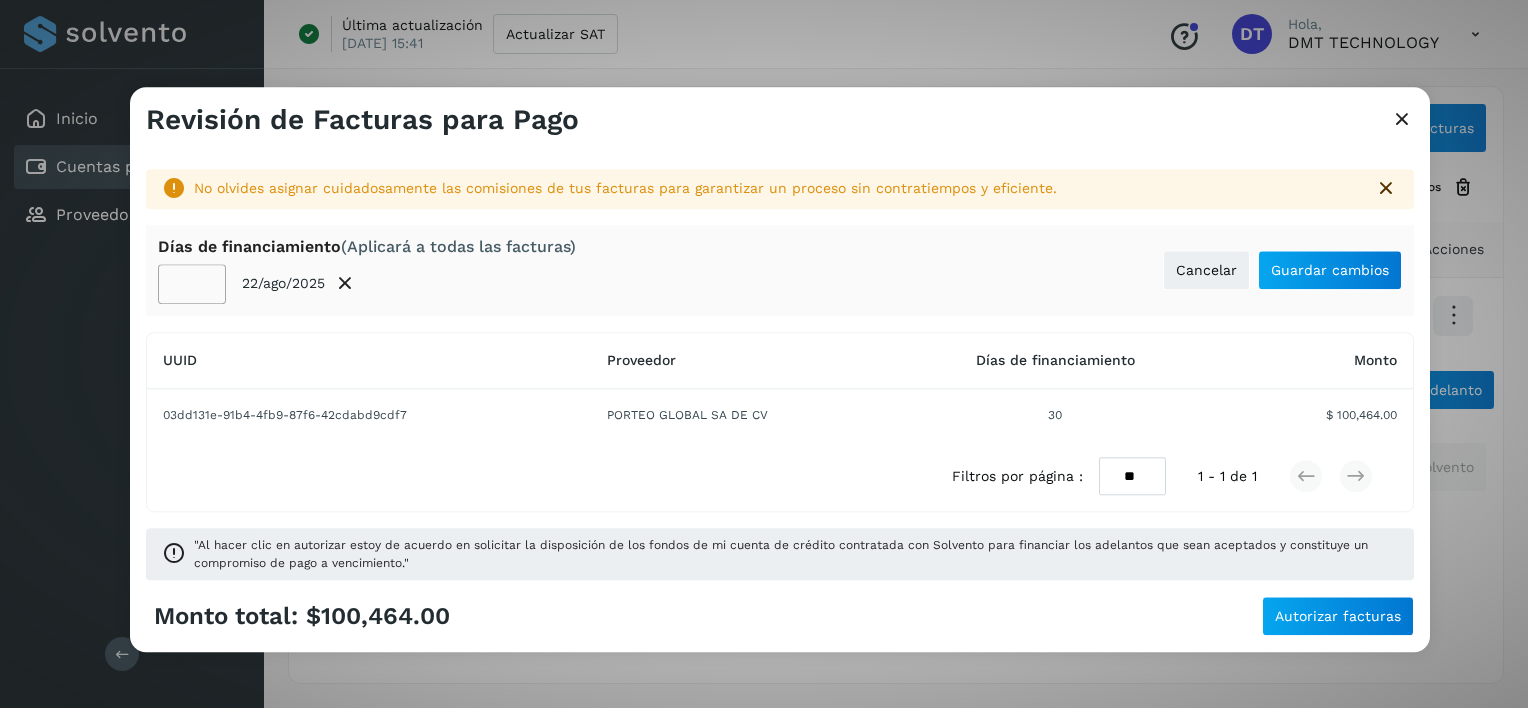 click on "**" 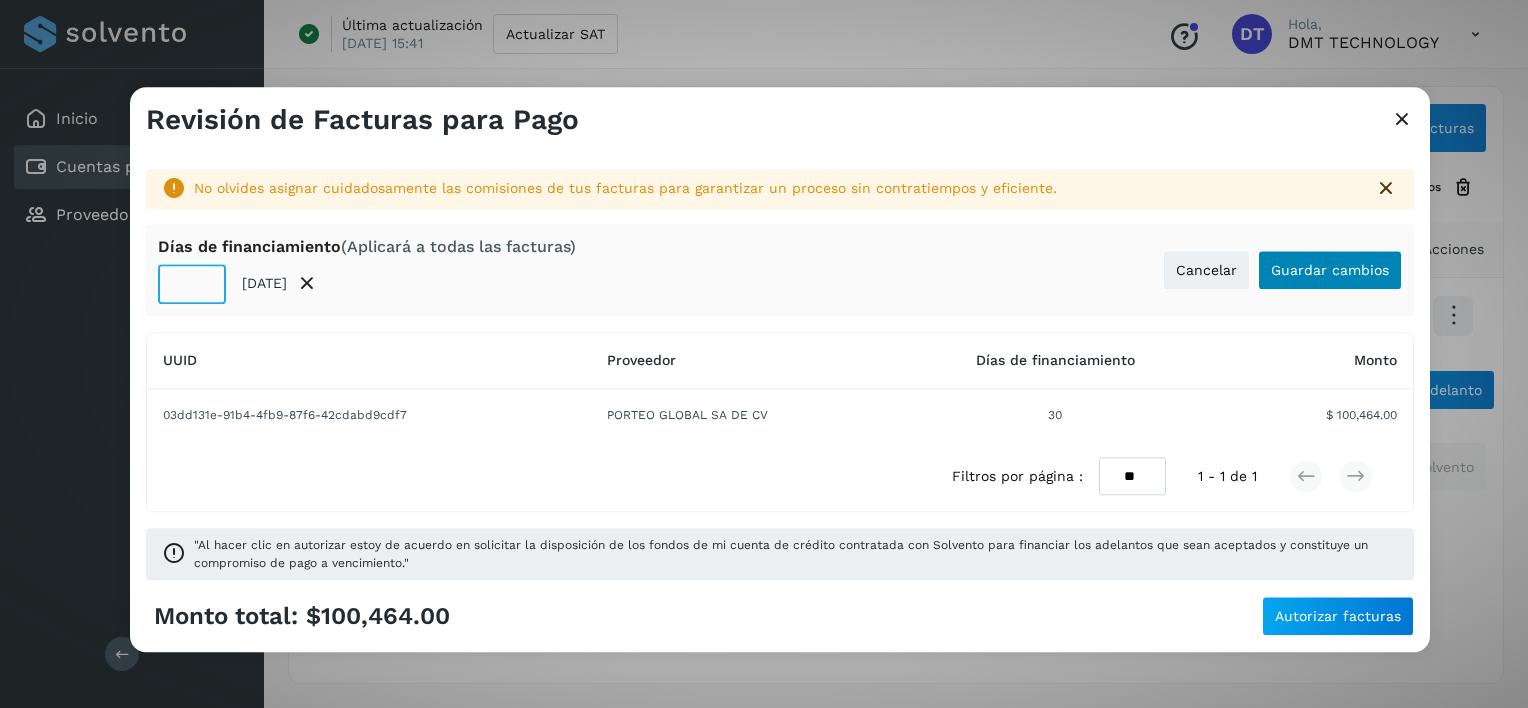type on "**" 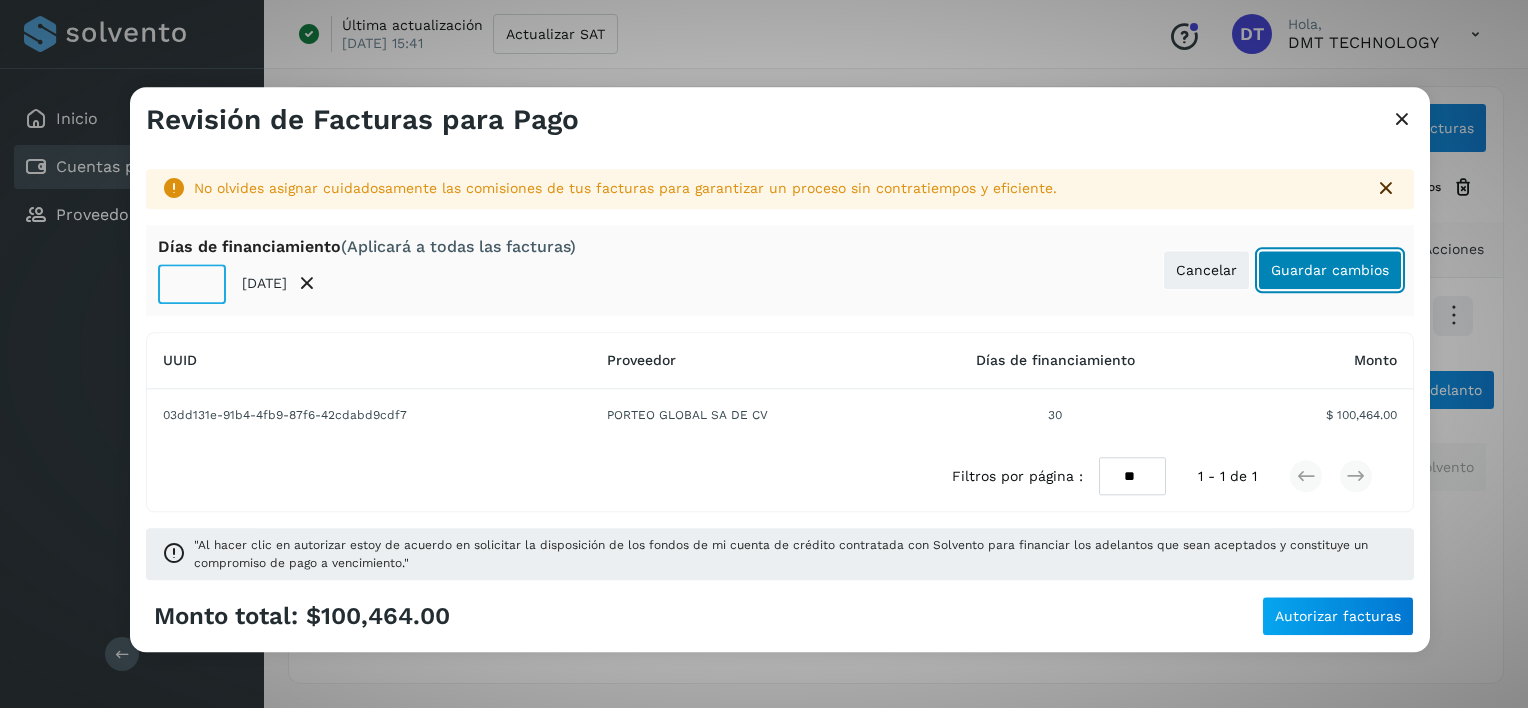click on "Guardar cambios" at bounding box center (1330, 270) 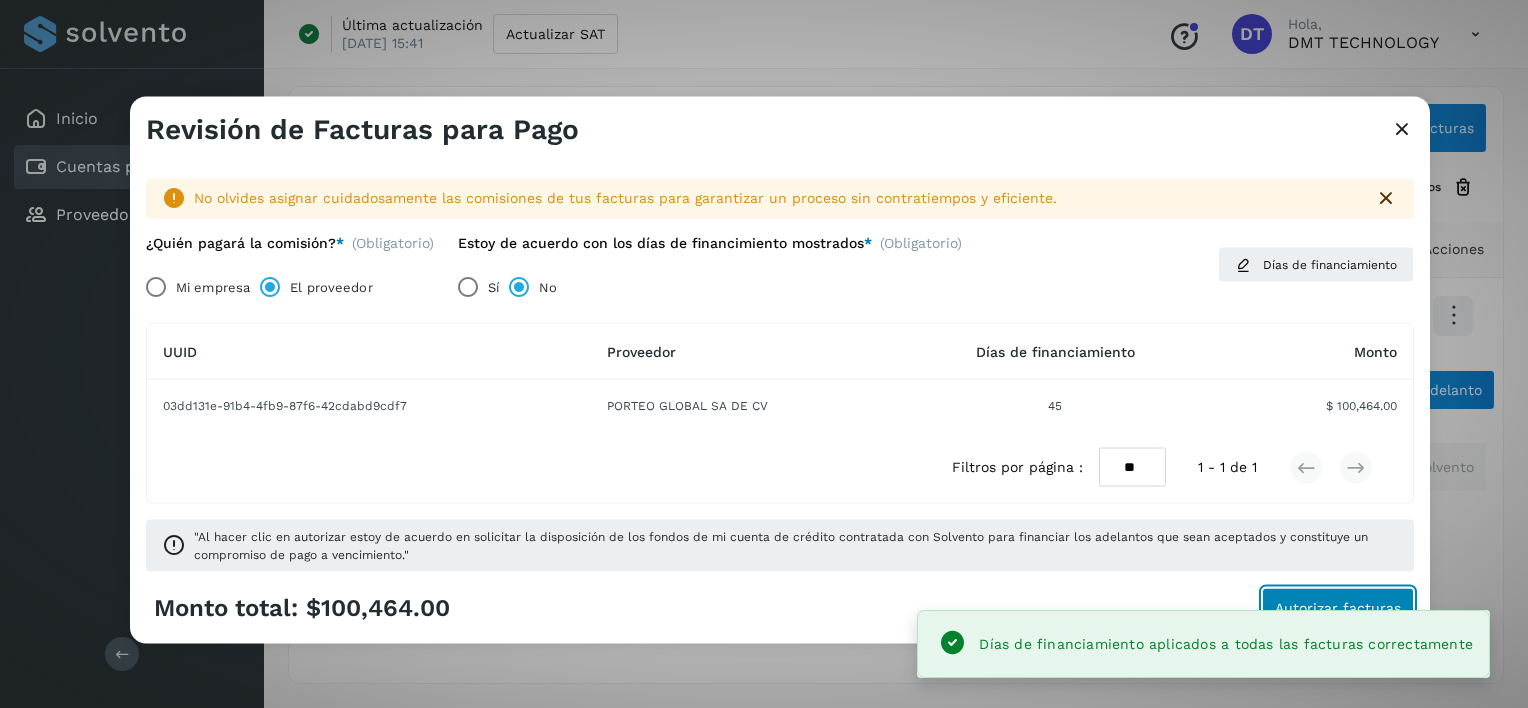 click on "Autorizar facturas" at bounding box center [1338, 607] 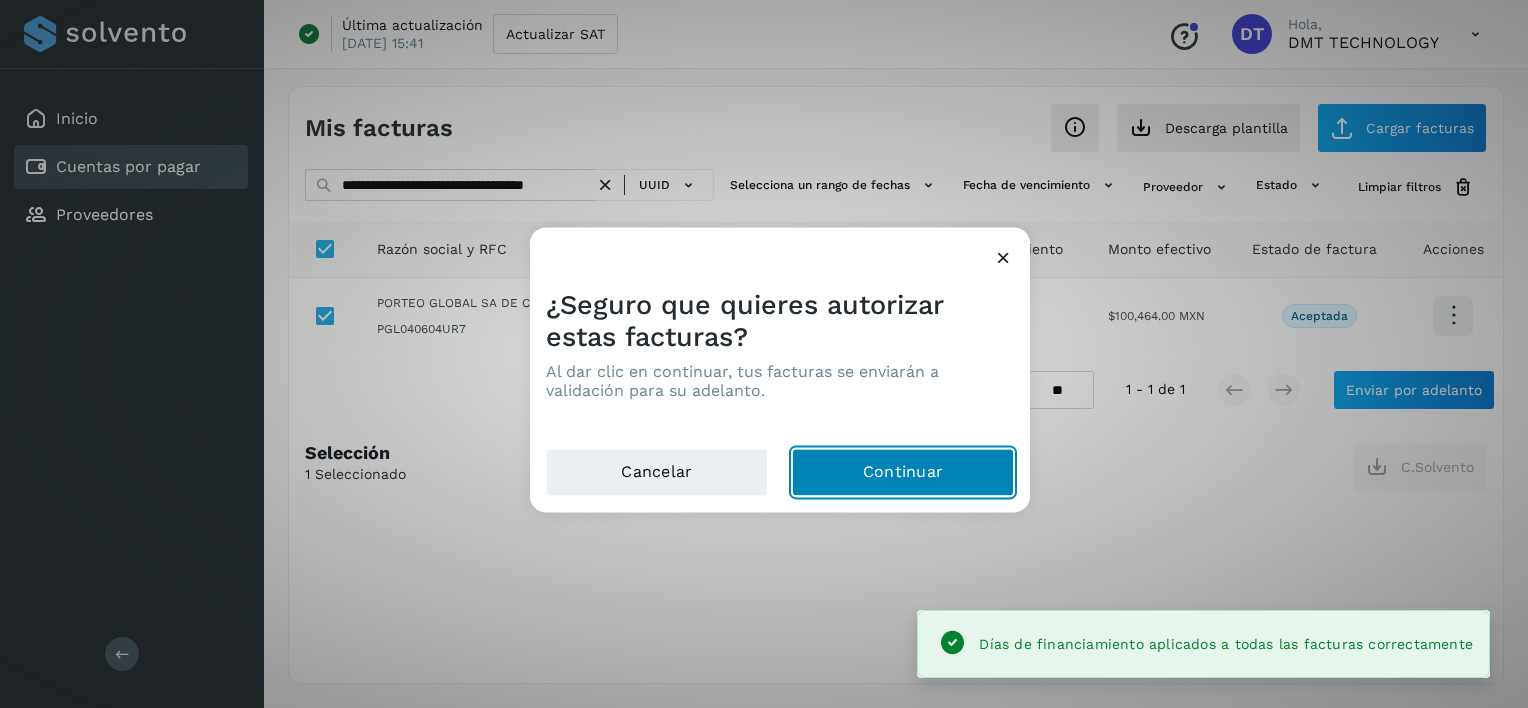click on "Continuar" 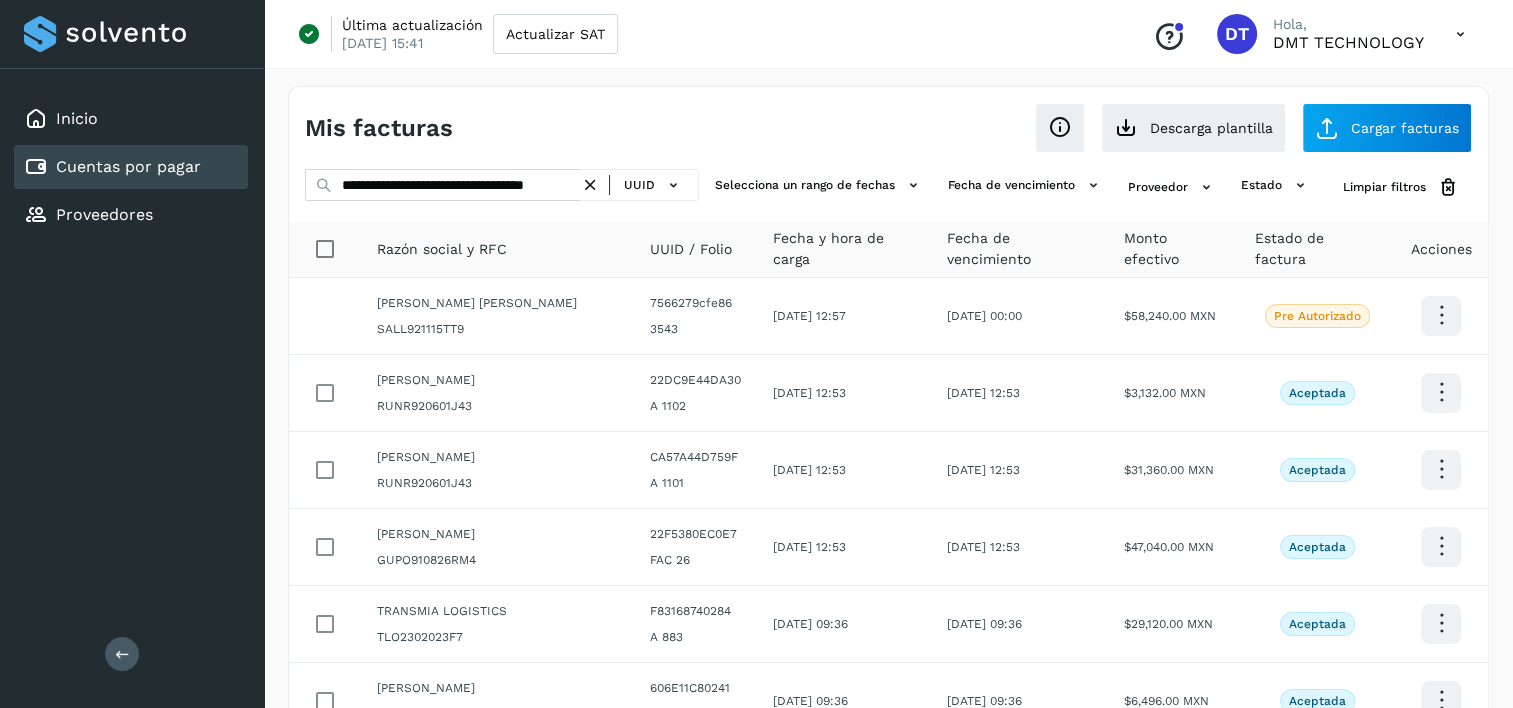 drag, startPoint x: 594, startPoint y: 180, endPoint x: 487, endPoint y: 181, distance: 107.00467 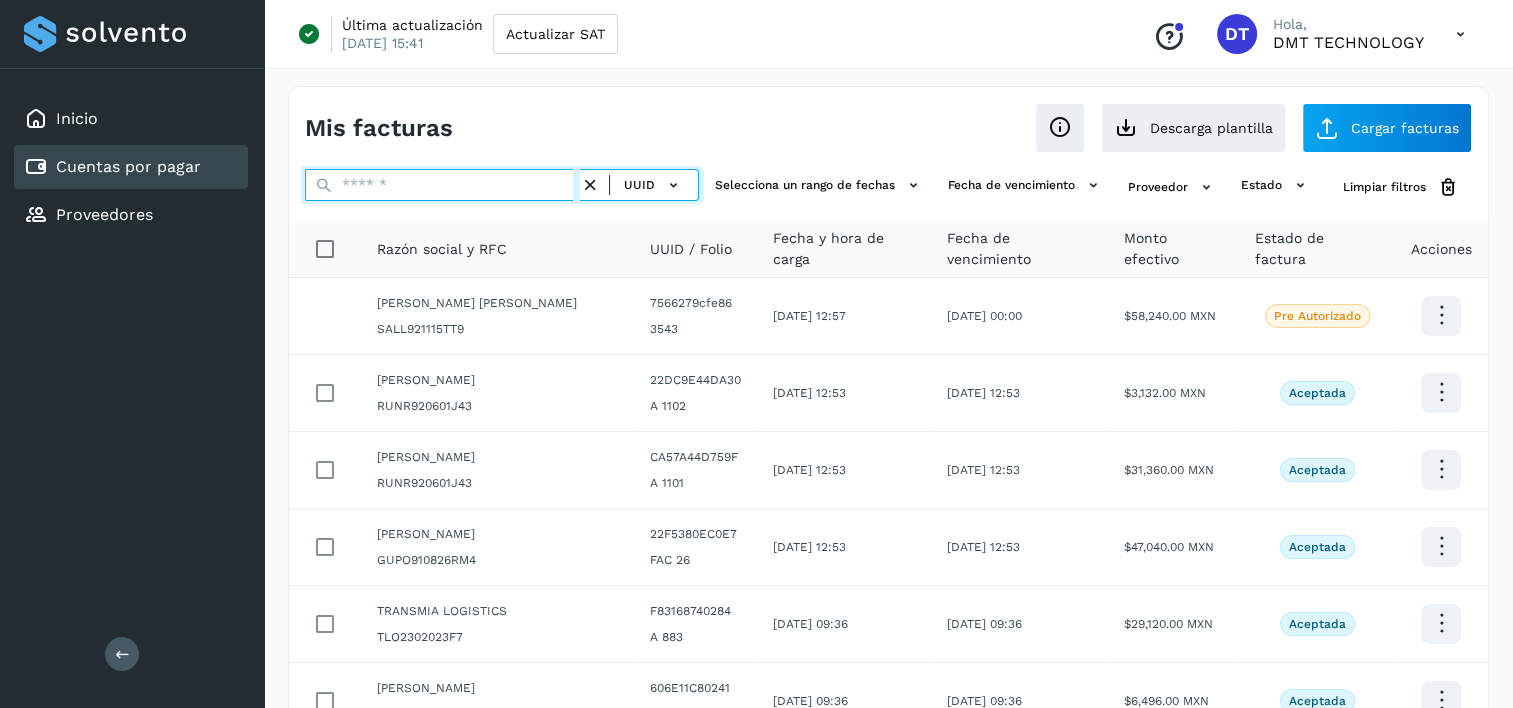 click at bounding box center [442, 185] 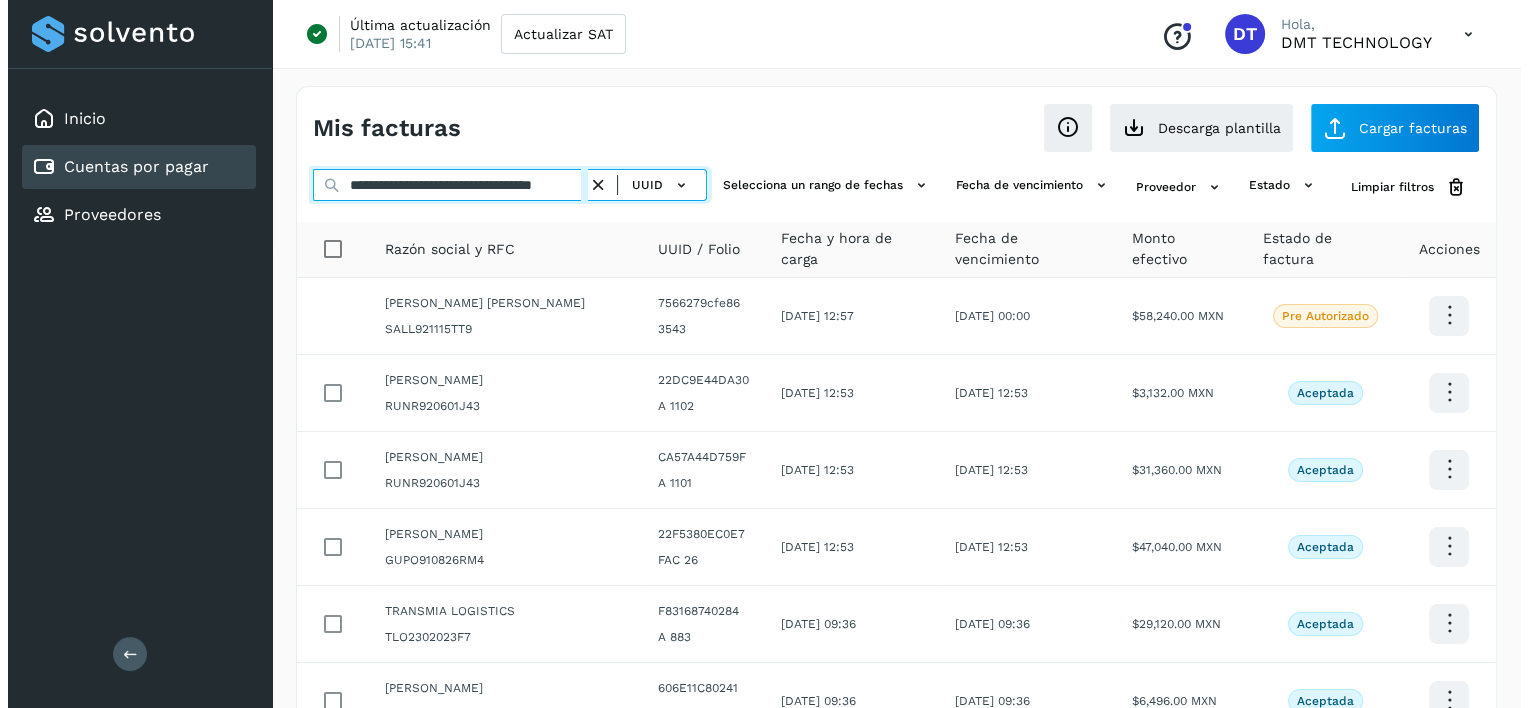 scroll, scrollTop: 0, scrollLeft: 50, axis: horizontal 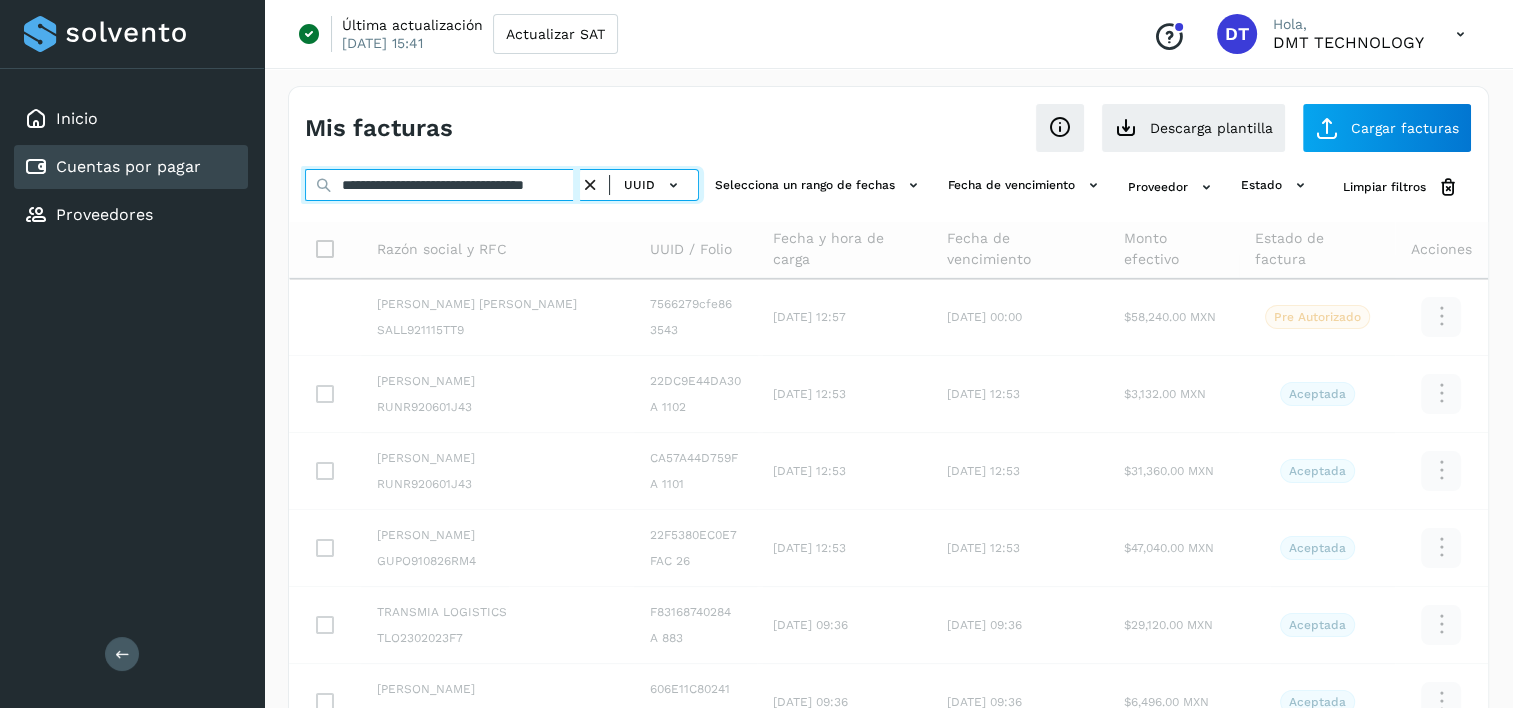 type on "**********" 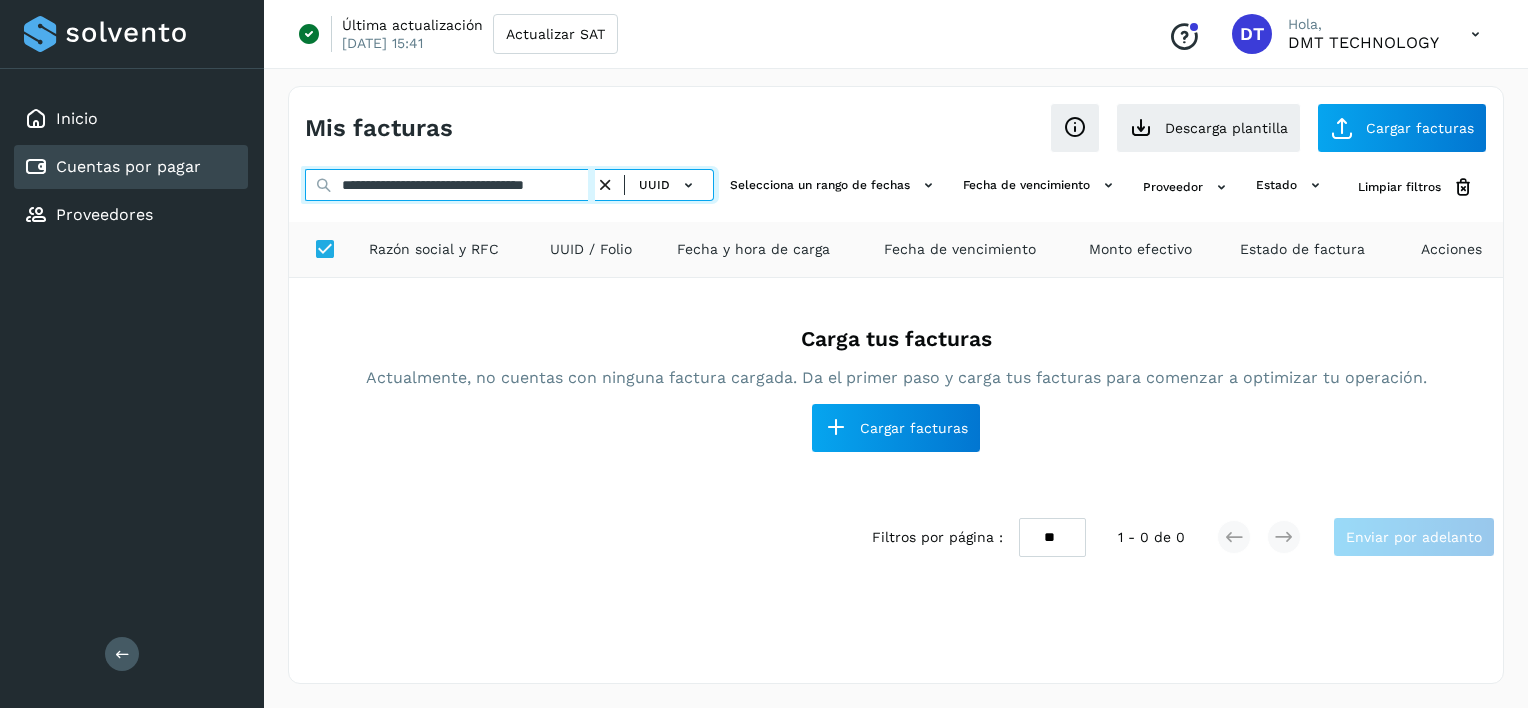 scroll, scrollTop: 0, scrollLeft: 0, axis: both 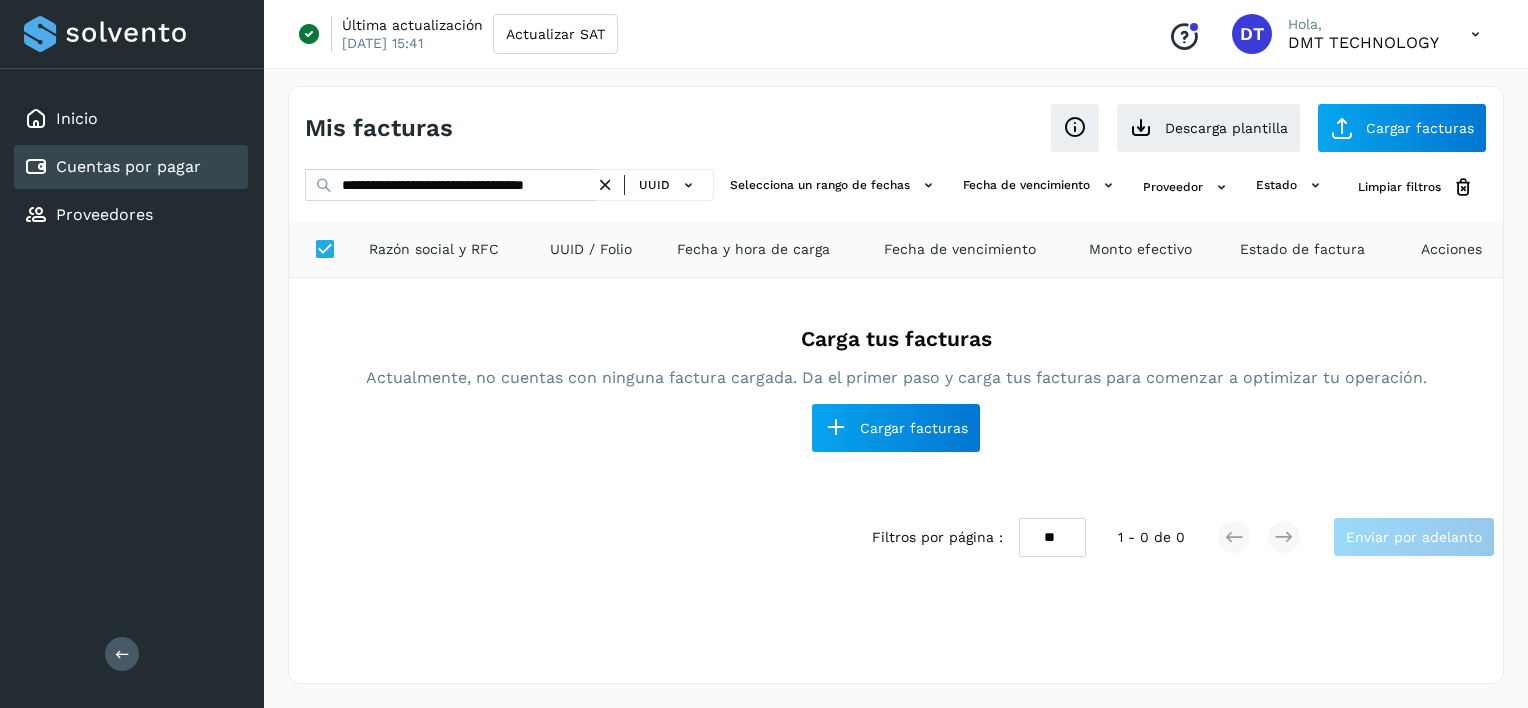 click at bounding box center (605, 185) 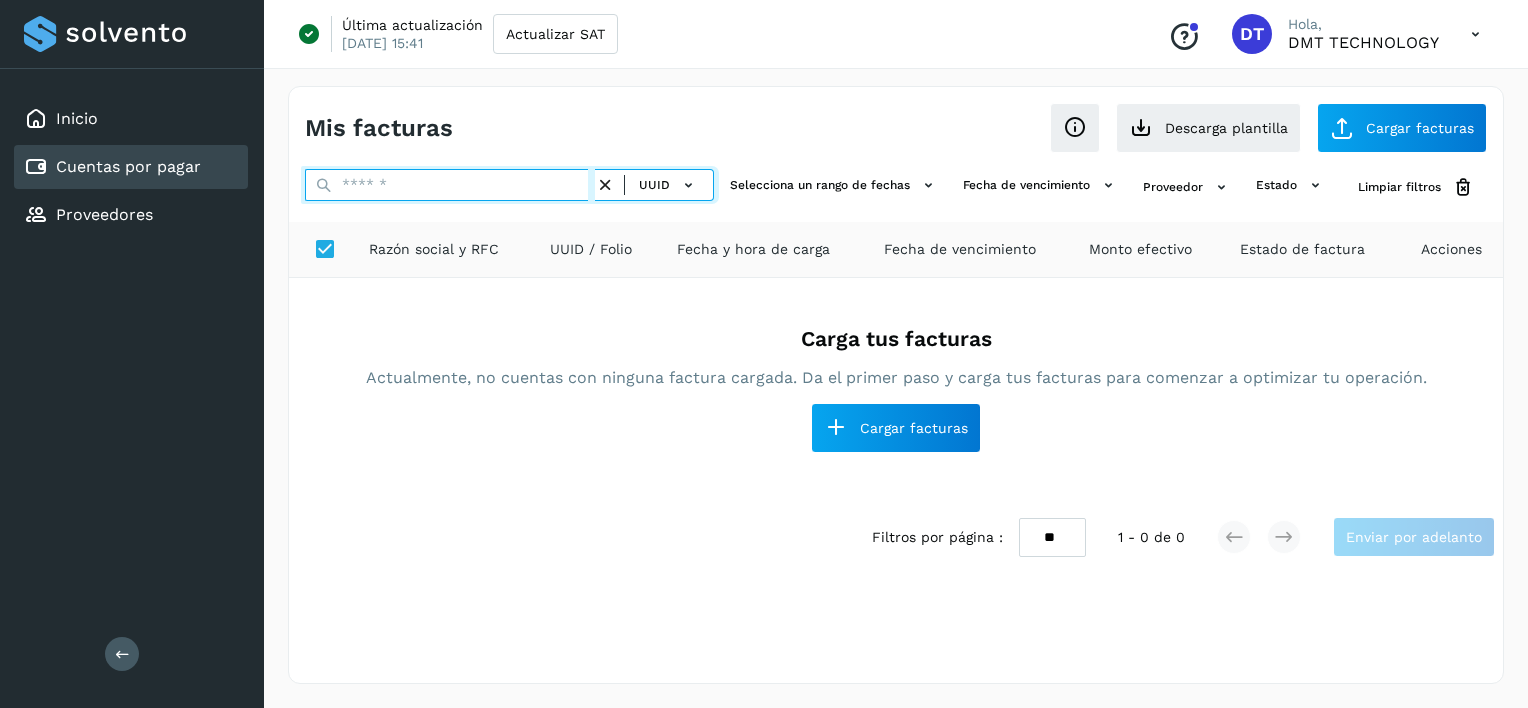 click at bounding box center [450, 185] 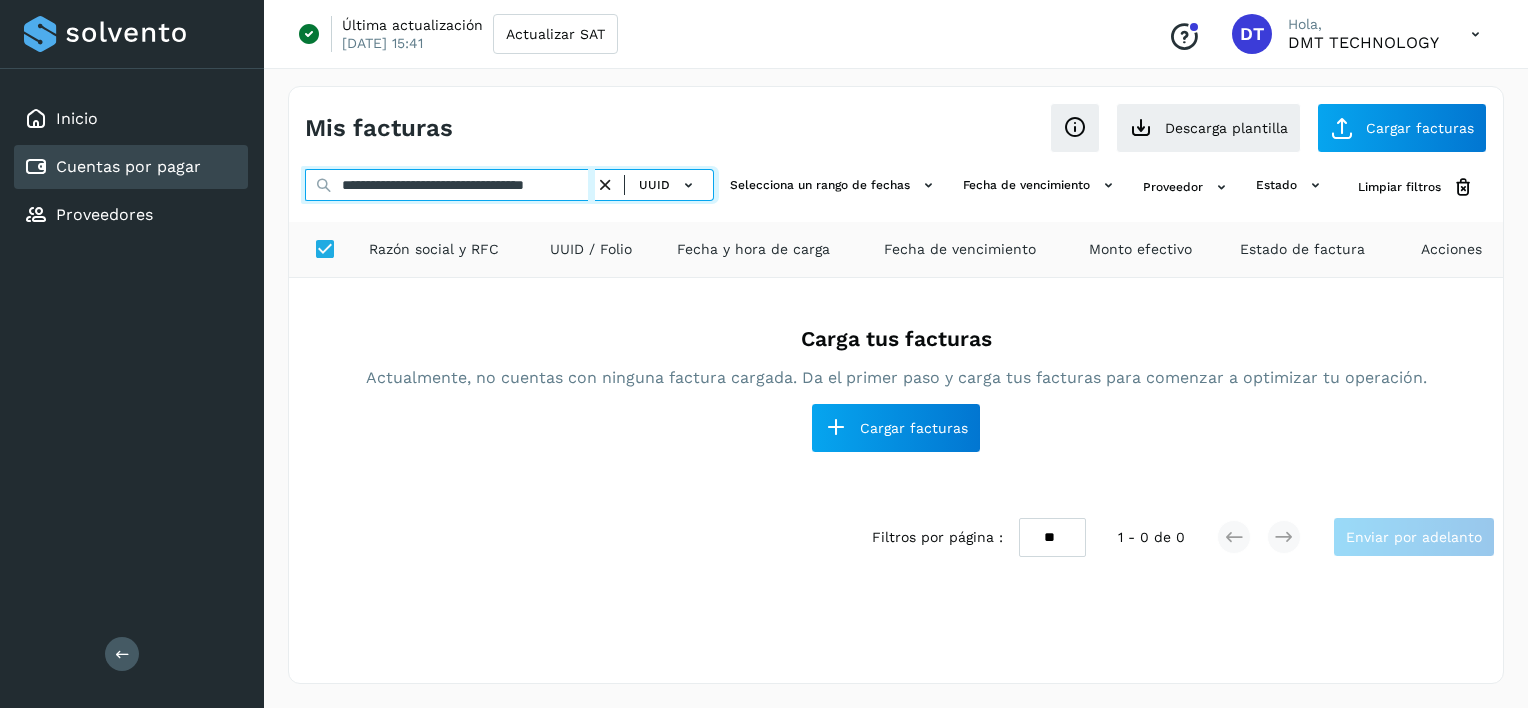 scroll, scrollTop: 0, scrollLeft: 35, axis: horizontal 